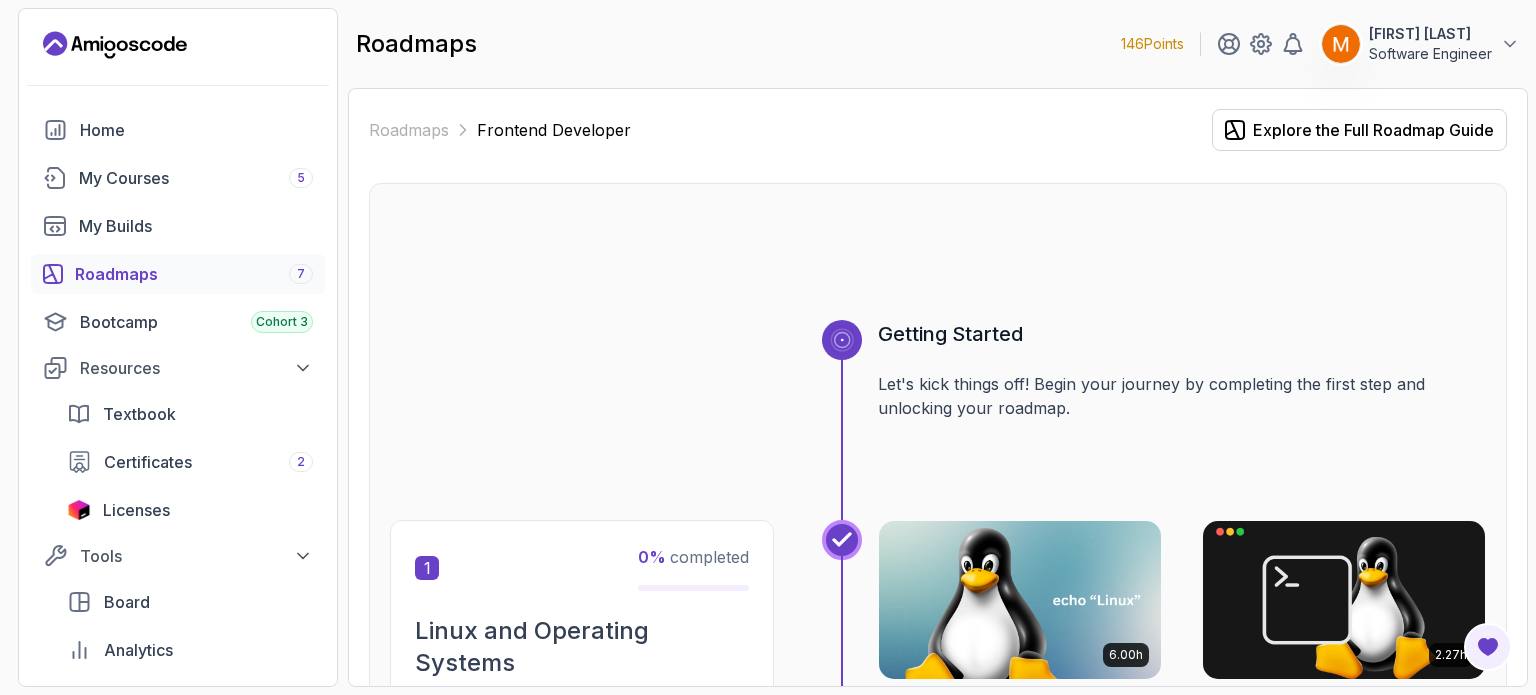 scroll, scrollTop: 0, scrollLeft: 0, axis: both 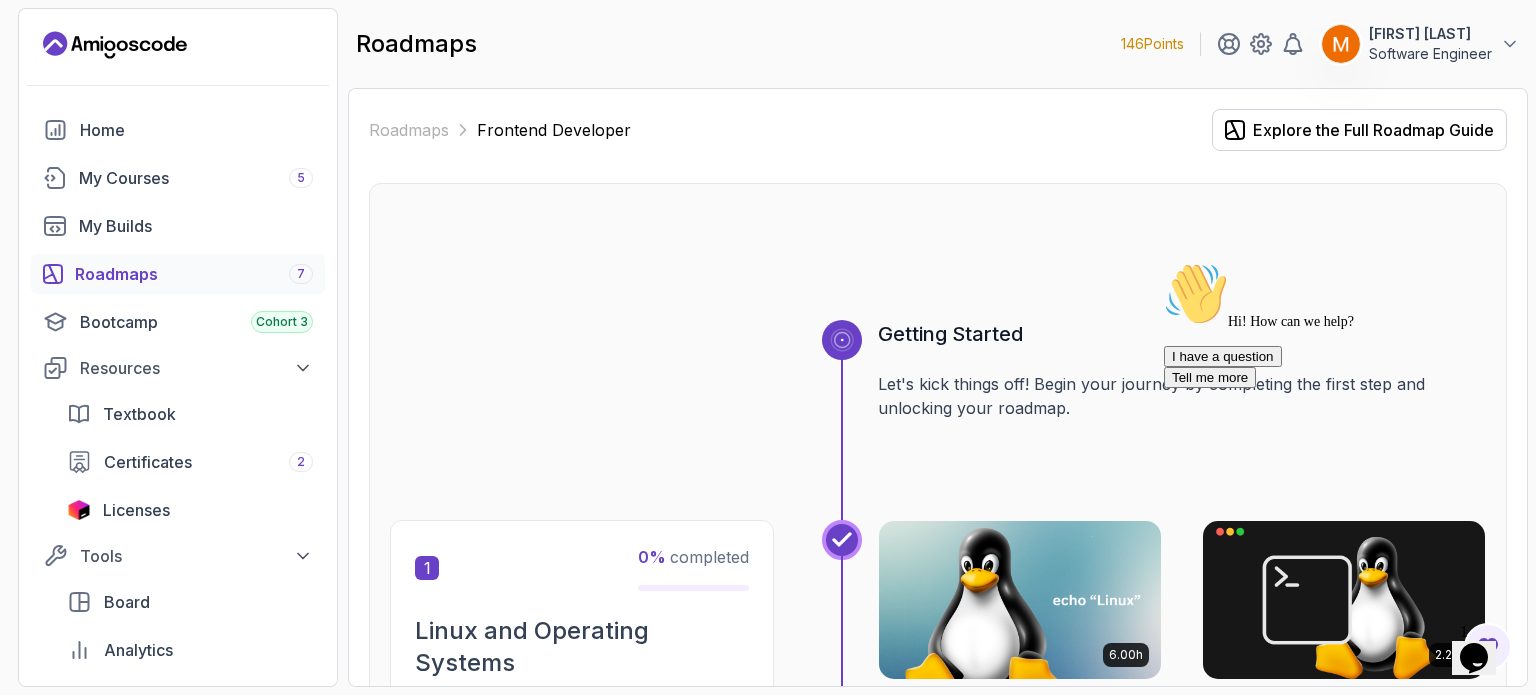 click on "Opens Chat This icon Opens the chat window." at bounding box center [1474, 658] 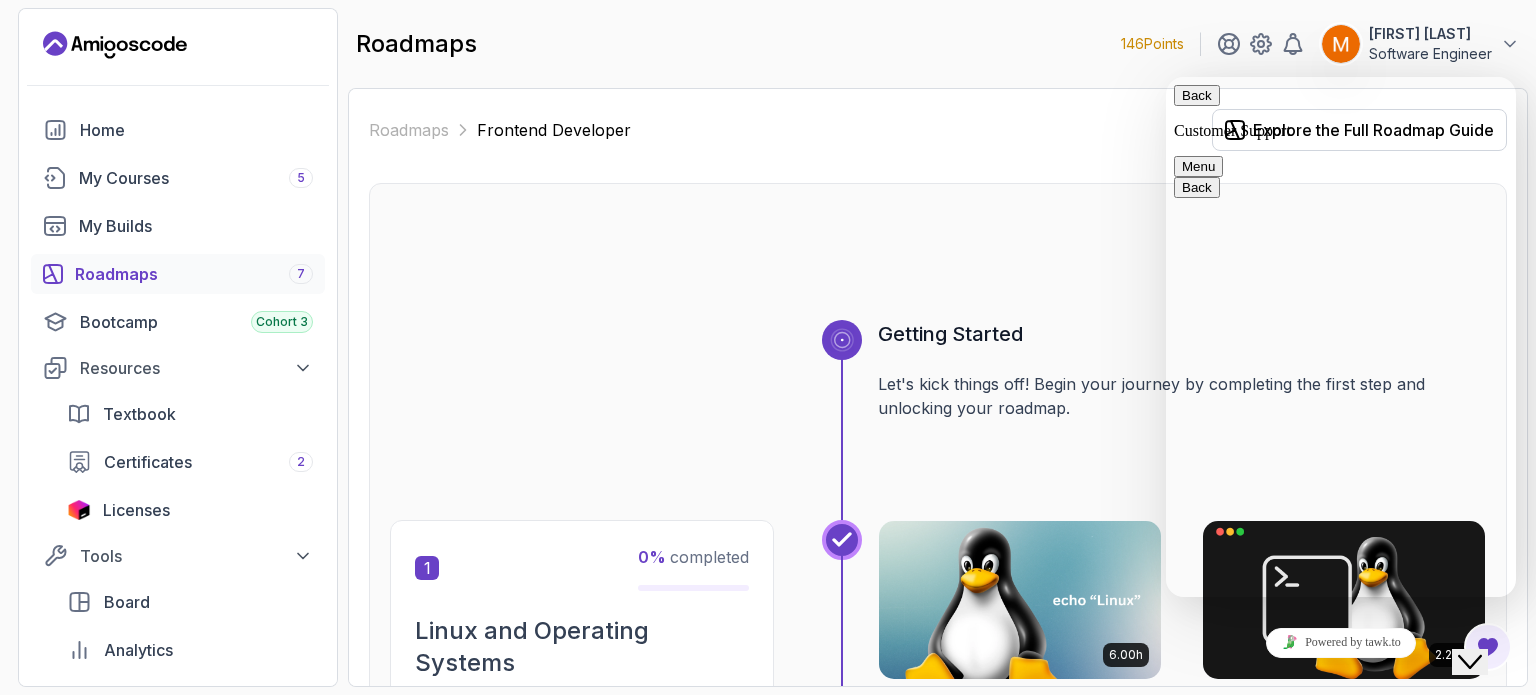 click on "Close Chat This icon closes the chat window." 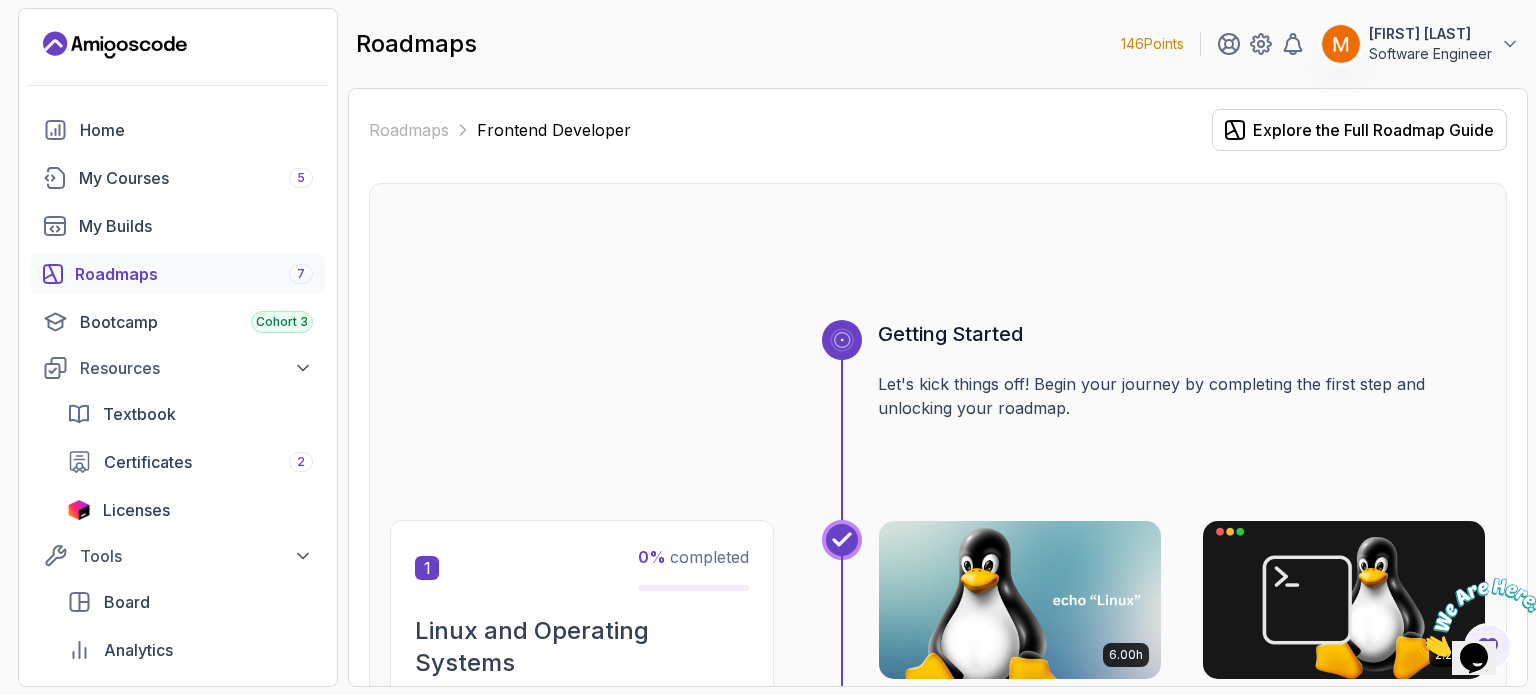 type 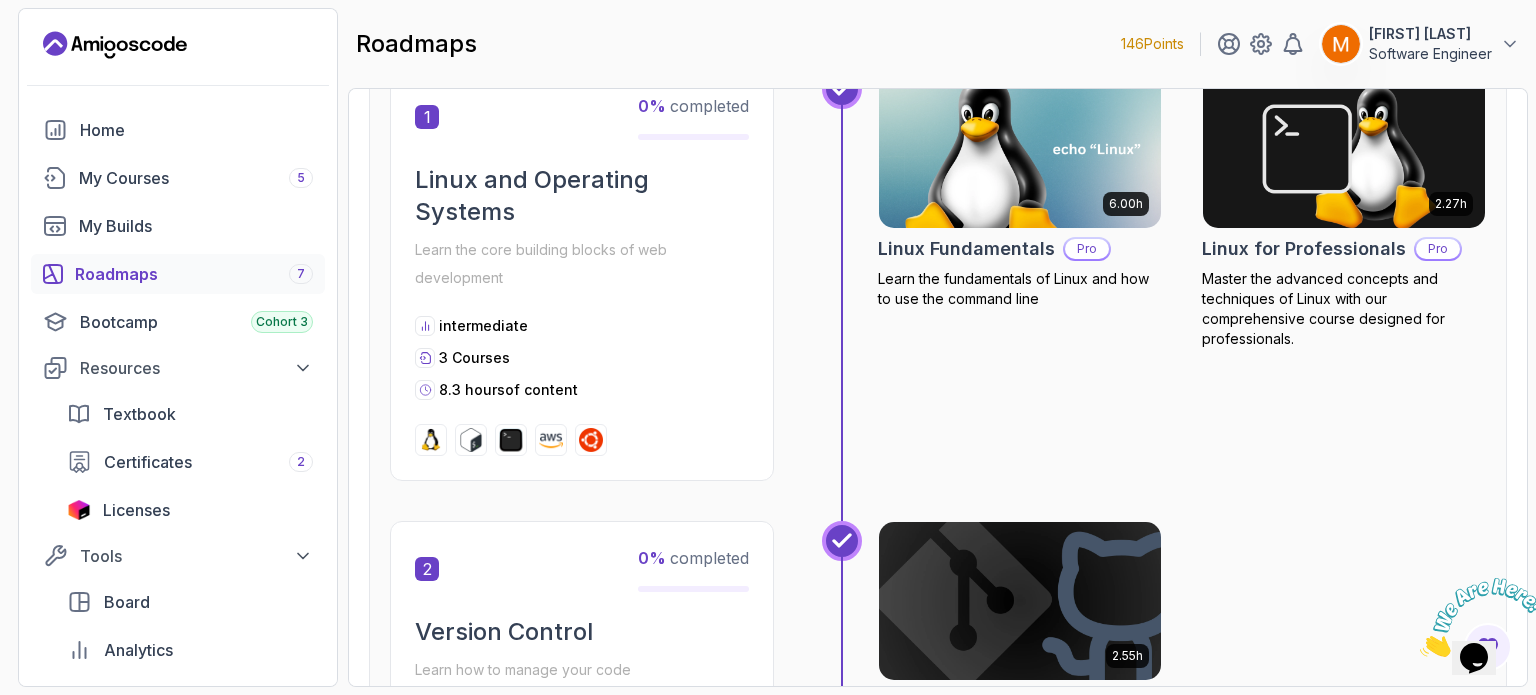 scroll, scrollTop: 0, scrollLeft: 0, axis: both 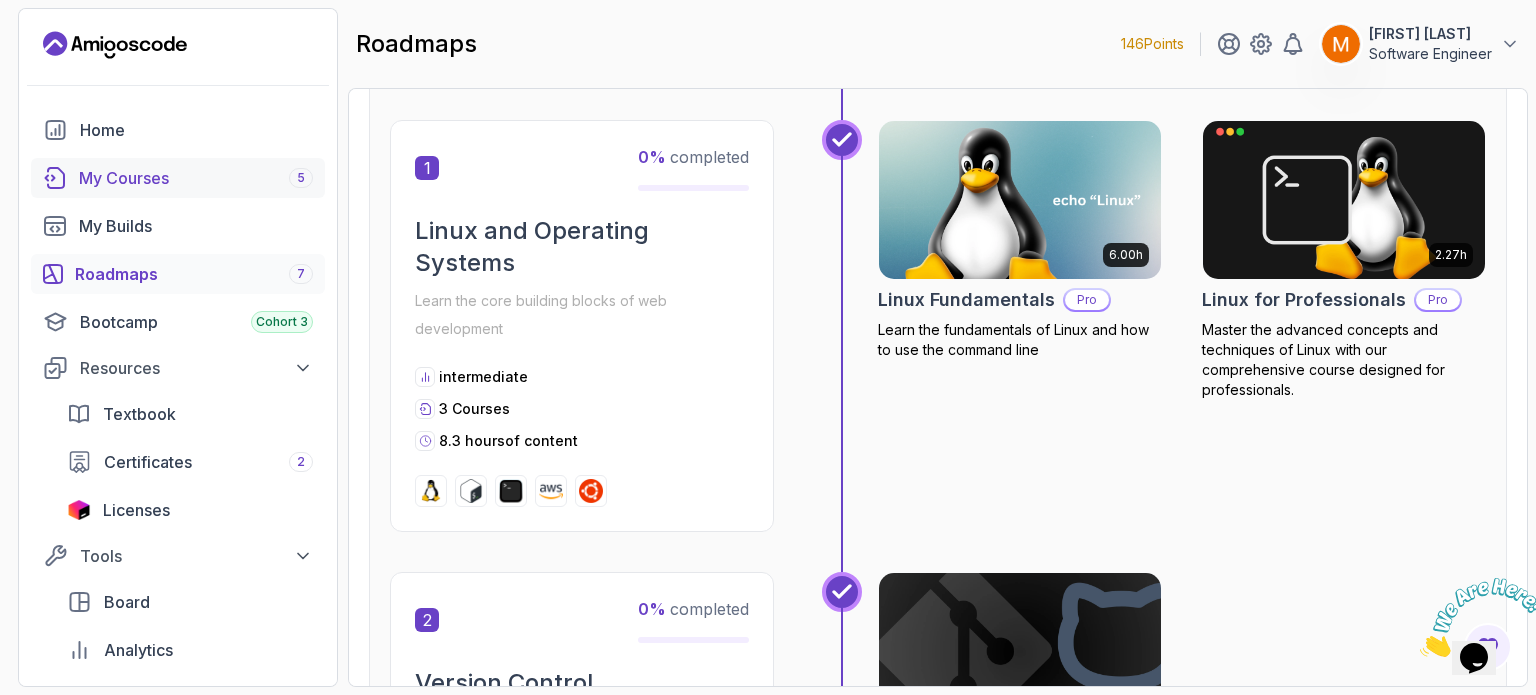 click on "My Courses 5" at bounding box center [196, 178] 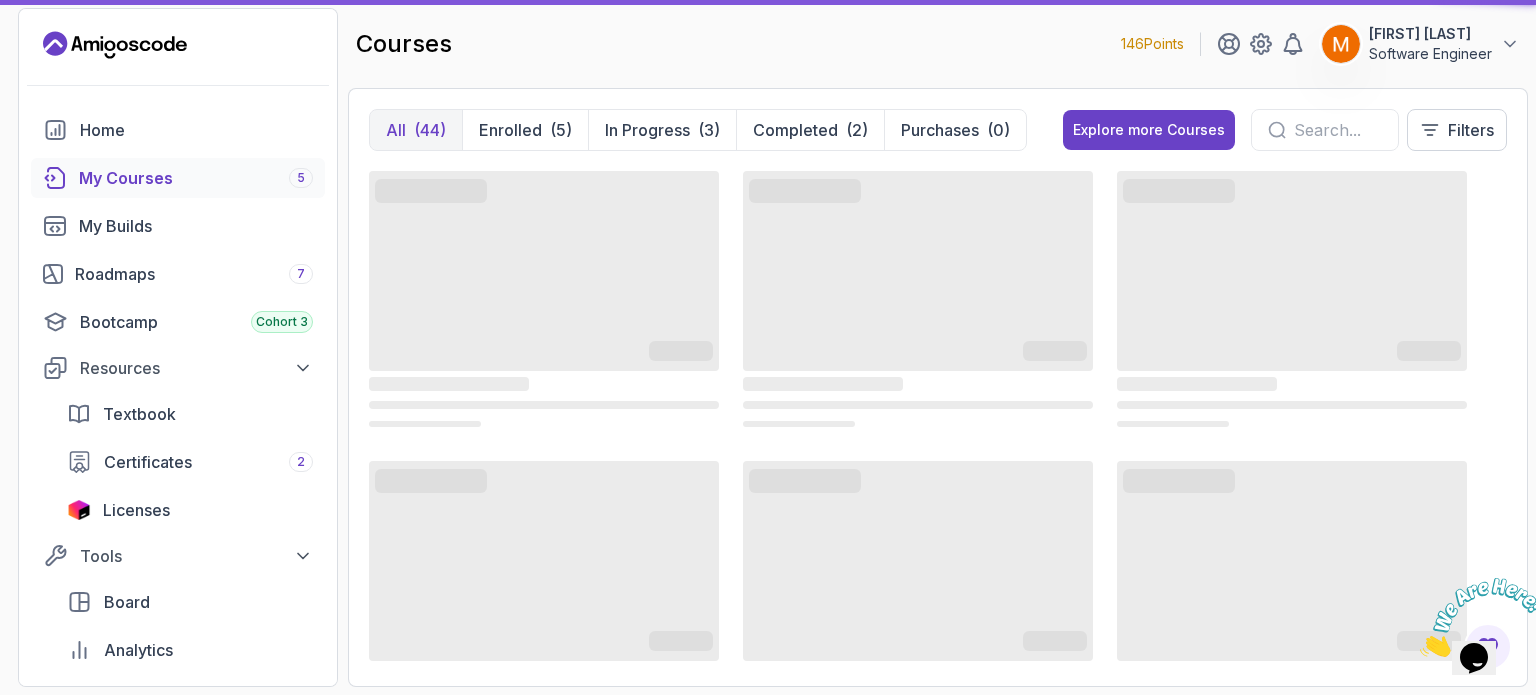 scroll, scrollTop: 0, scrollLeft: 0, axis: both 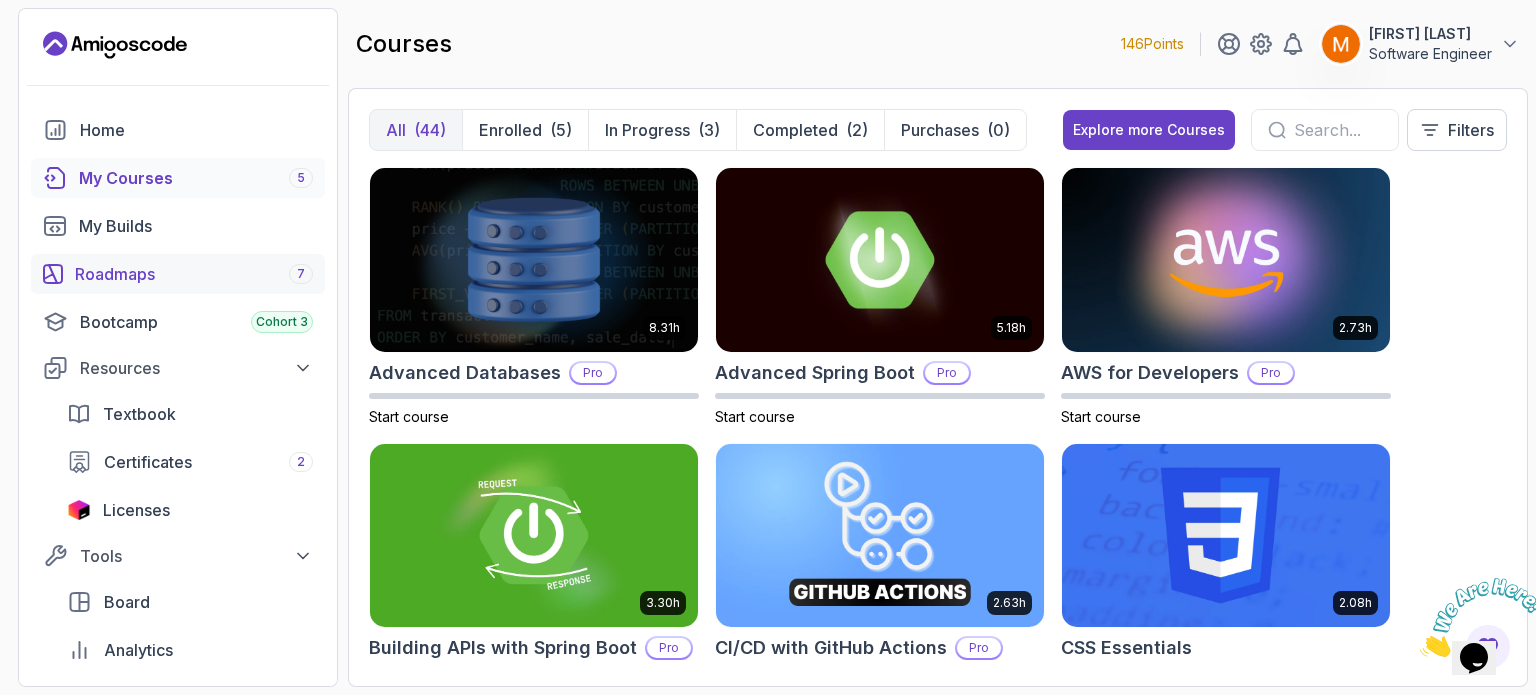click on "Roadmaps 7" at bounding box center (194, 274) 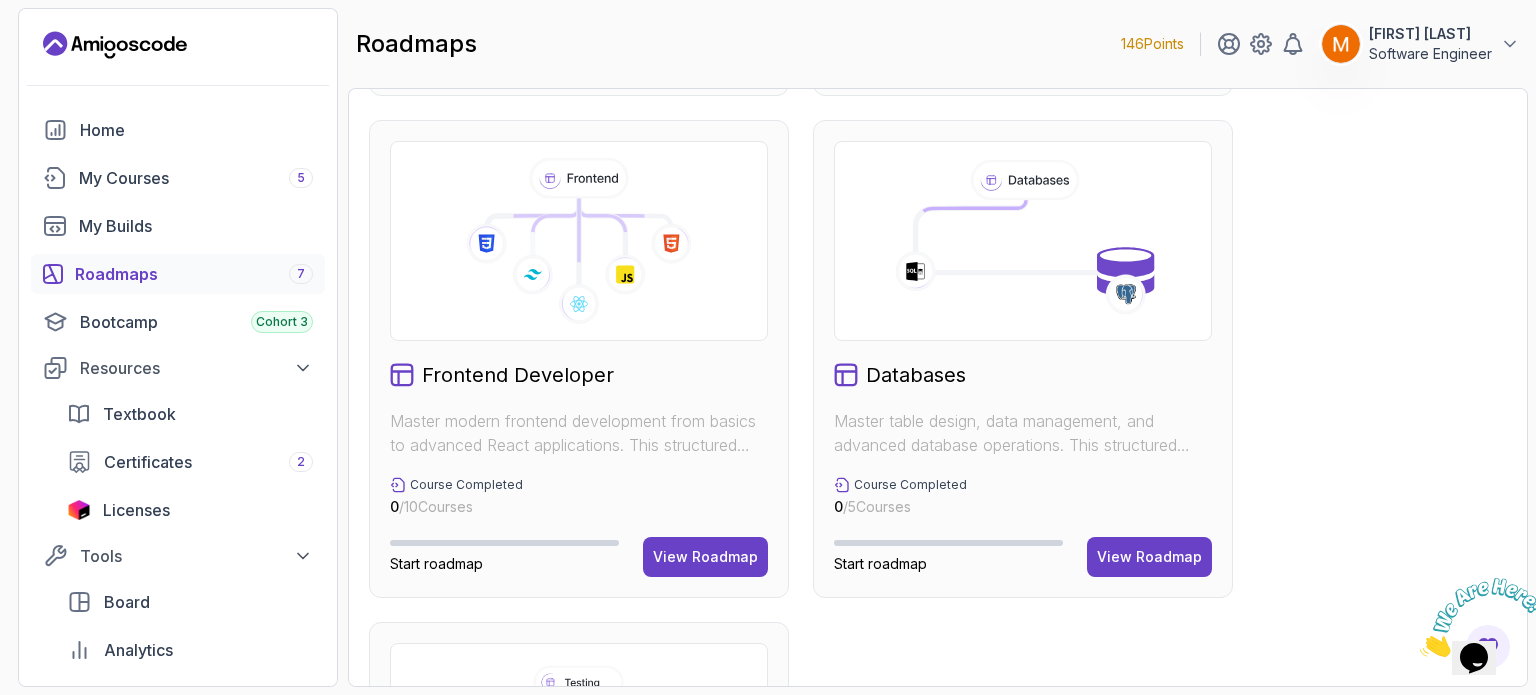 scroll, scrollTop: 1000, scrollLeft: 0, axis: vertical 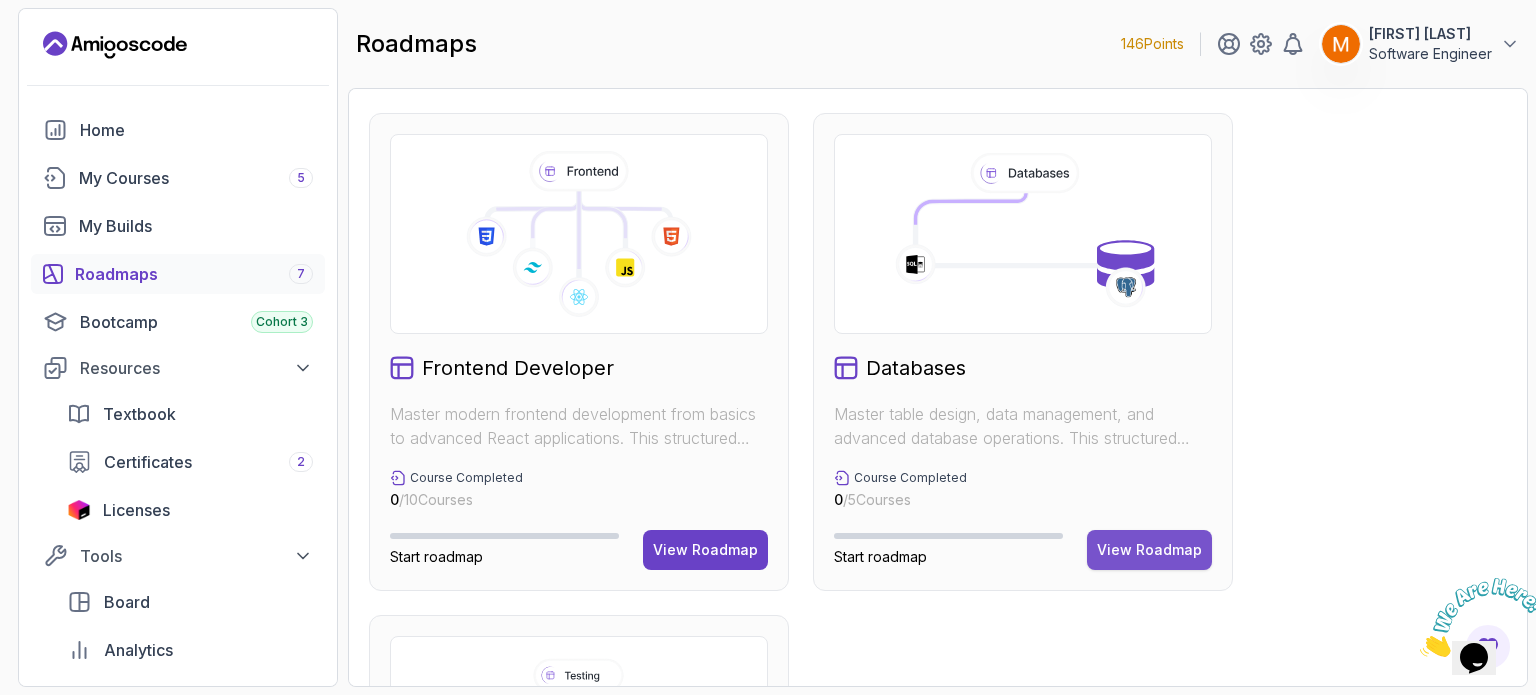 click on "View Roadmap" at bounding box center [1149, 550] 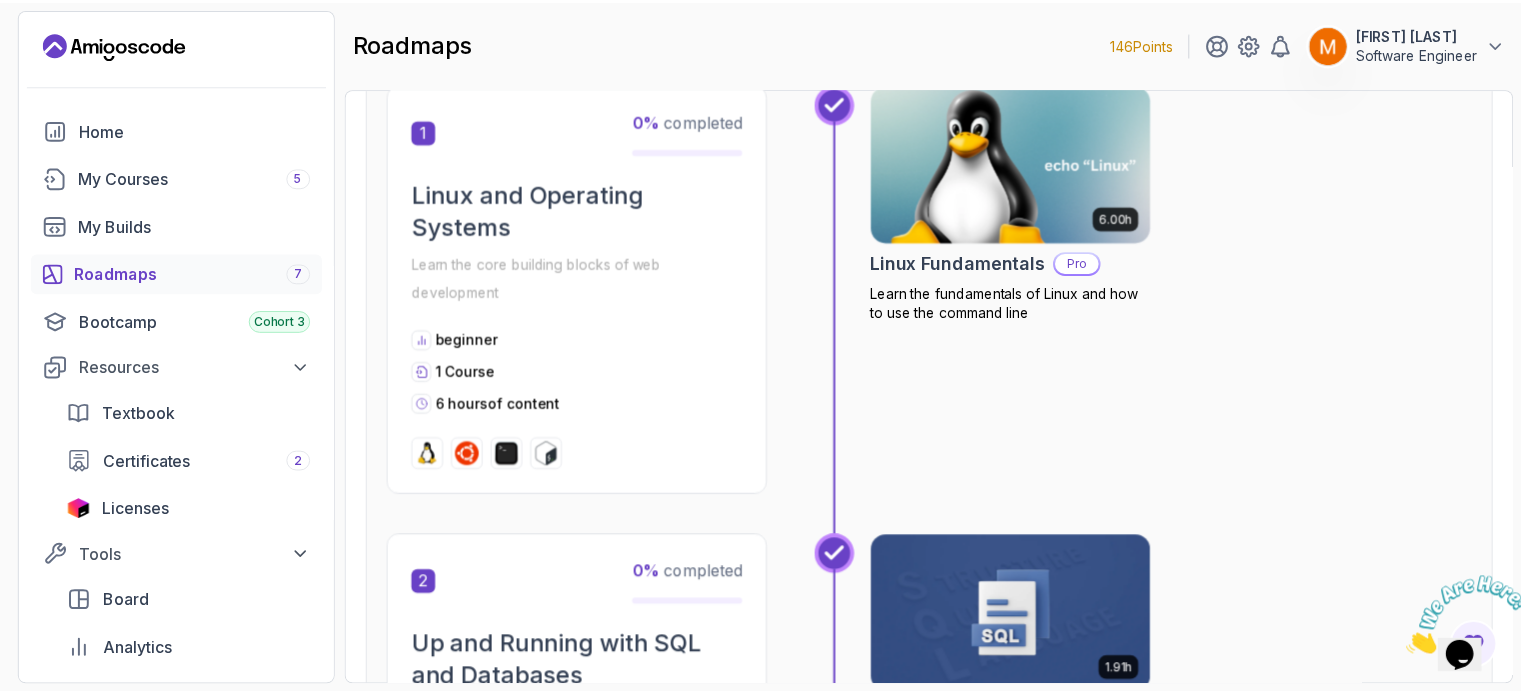 scroll, scrollTop: 320, scrollLeft: 0, axis: vertical 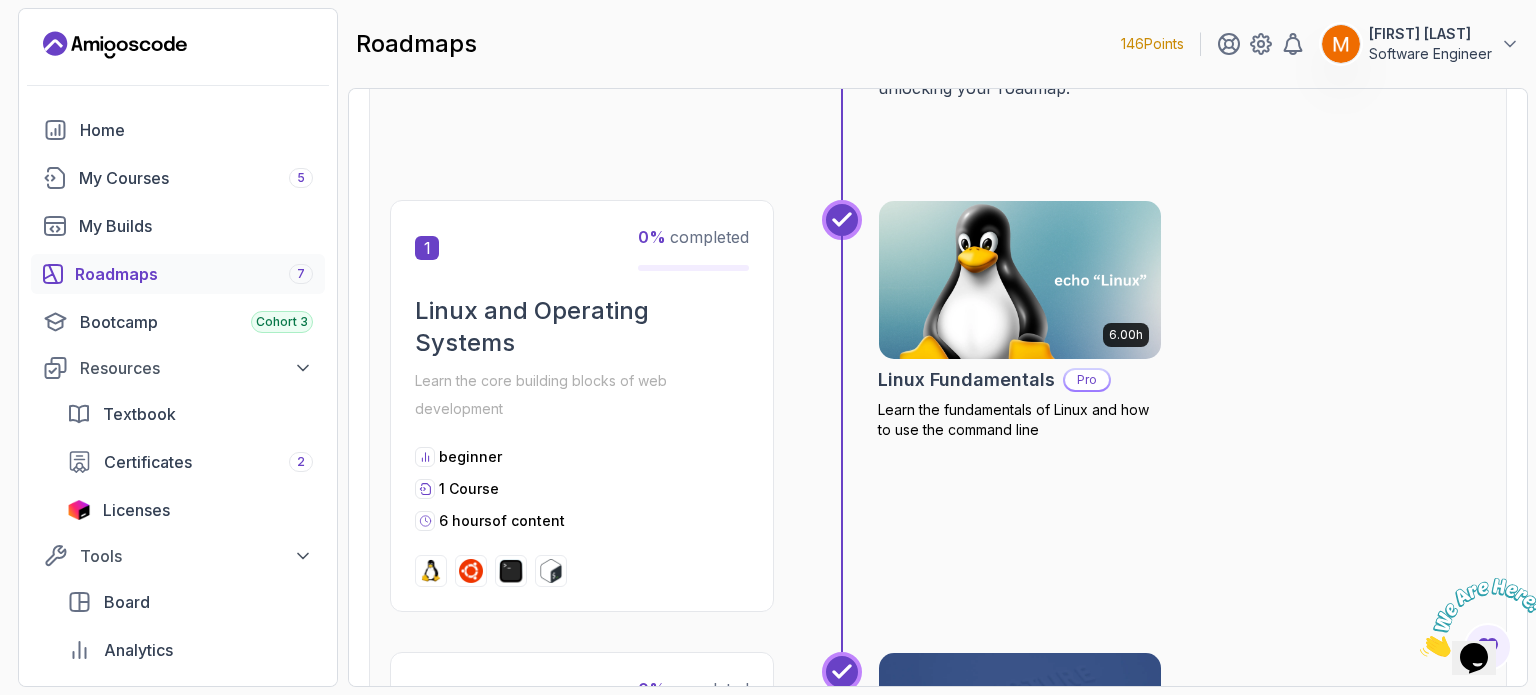 click at bounding box center (1020, 280) 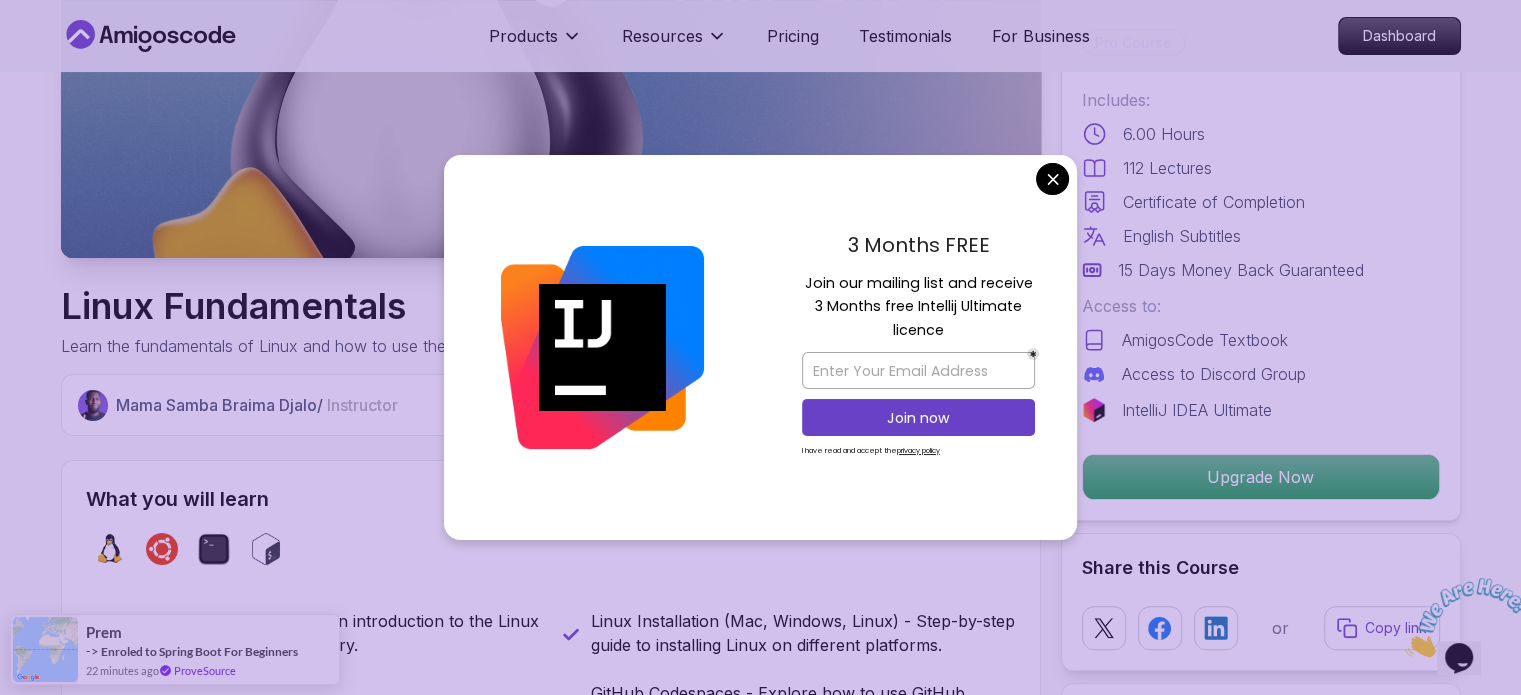 scroll, scrollTop: 500, scrollLeft: 0, axis: vertical 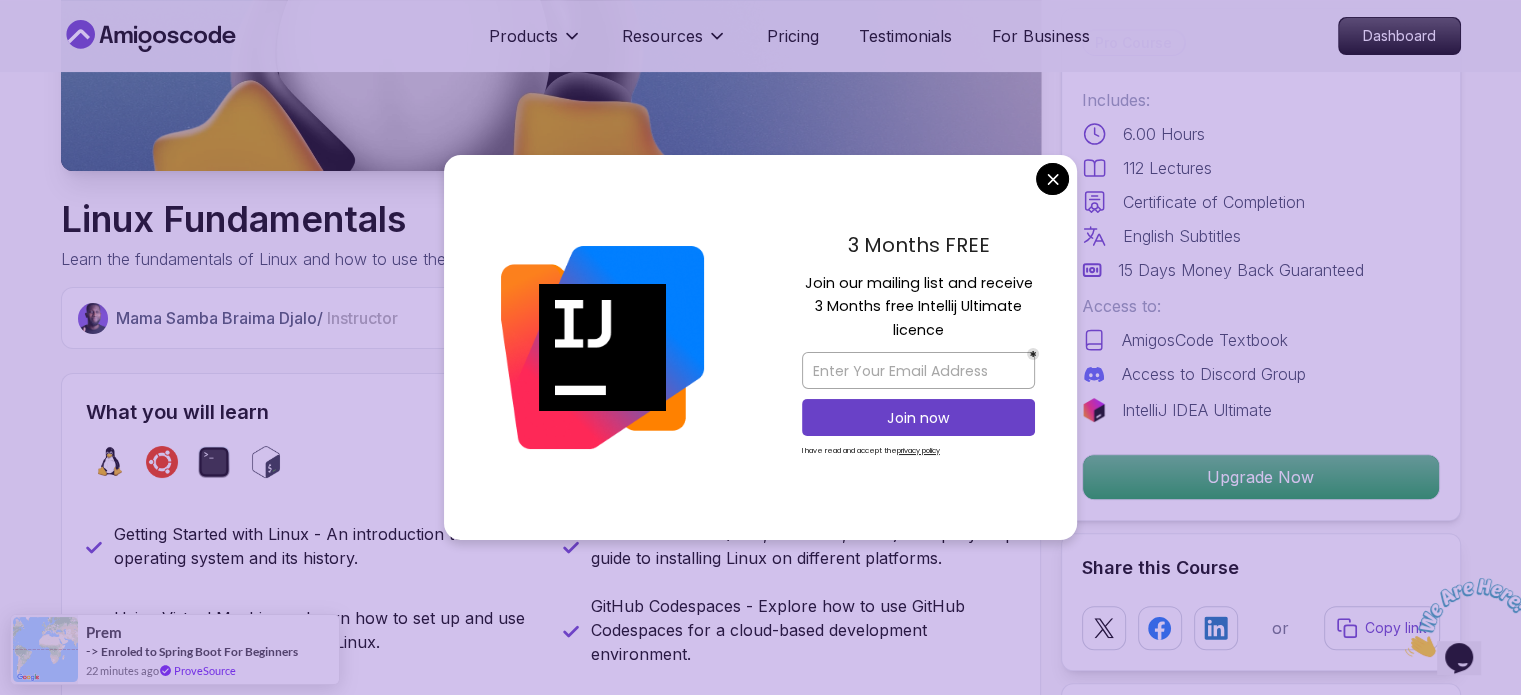 click on "Products Resources Pricing Testimonials For Business Dashboard Products Resources Pricing Testimonials For Business Dashboard Linux Fundamentals Learn the fundamentals of Linux and how to use the command line [FIRST] [LAST]  /   Instructor Pro Course Includes: 6.00 Hours 112 Lectures Certificate of Completion English Subtitles 15 Days Money Back Guaranteed Access to: AmigosCode Textbook Access to Discord Group IntelliJ IDEA Ultimate Upgrade Now Share this Course or Copy link Got a Team of 5 or More? With one subscription, give your entire team access to all courses and features. Check our Business Plan [FIRST] [LAST]  /   Instructor What you will learn linux ubuntu terminal bash Getting Started with Linux - An introduction to the Linux operating system and its history. Linux Installation (Mac, Window[REDACTED], Linux) - Step-by-step guide to installing Linux on different platforms. Using Virtual Machines - Learn how to set up and use virtual machines for running Linux.
Hands-On Learning" at bounding box center [760, 3712] 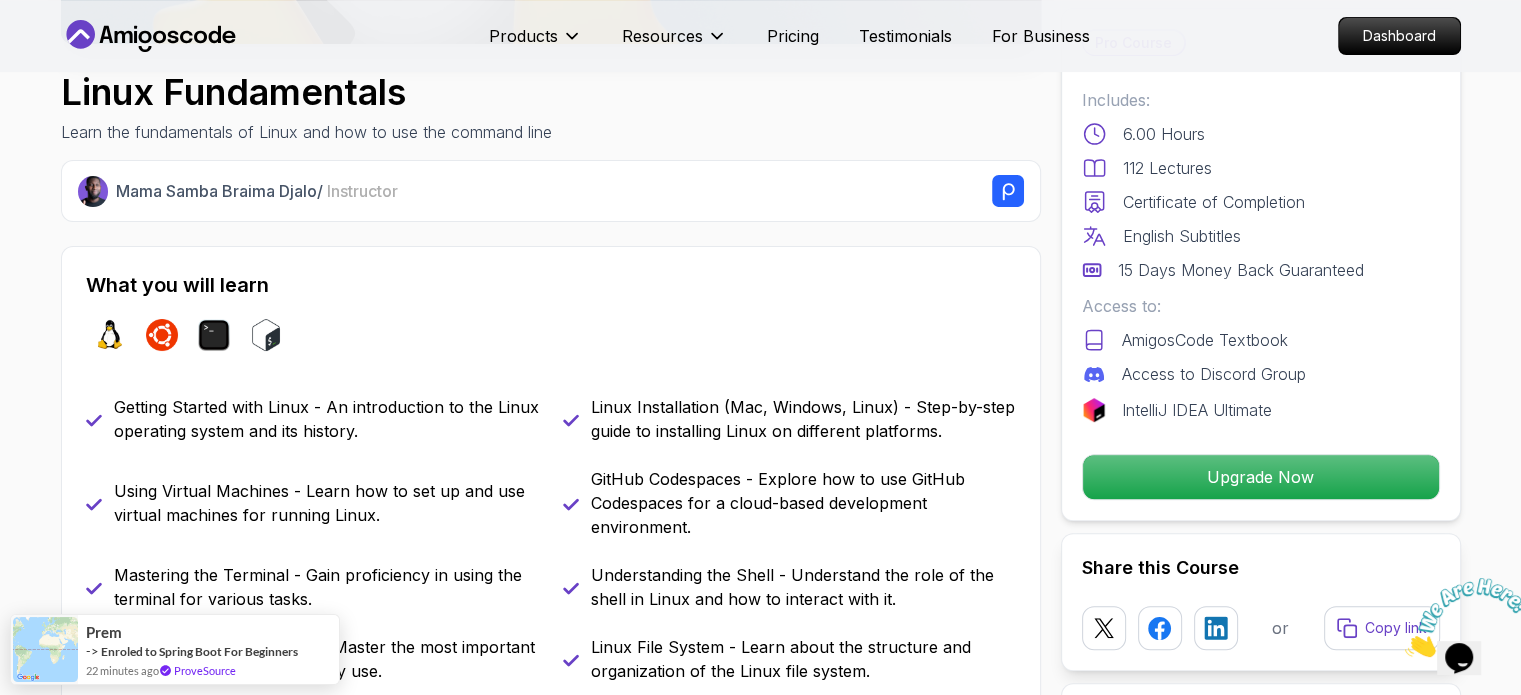 scroll, scrollTop: 700, scrollLeft: 0, axis: vertical 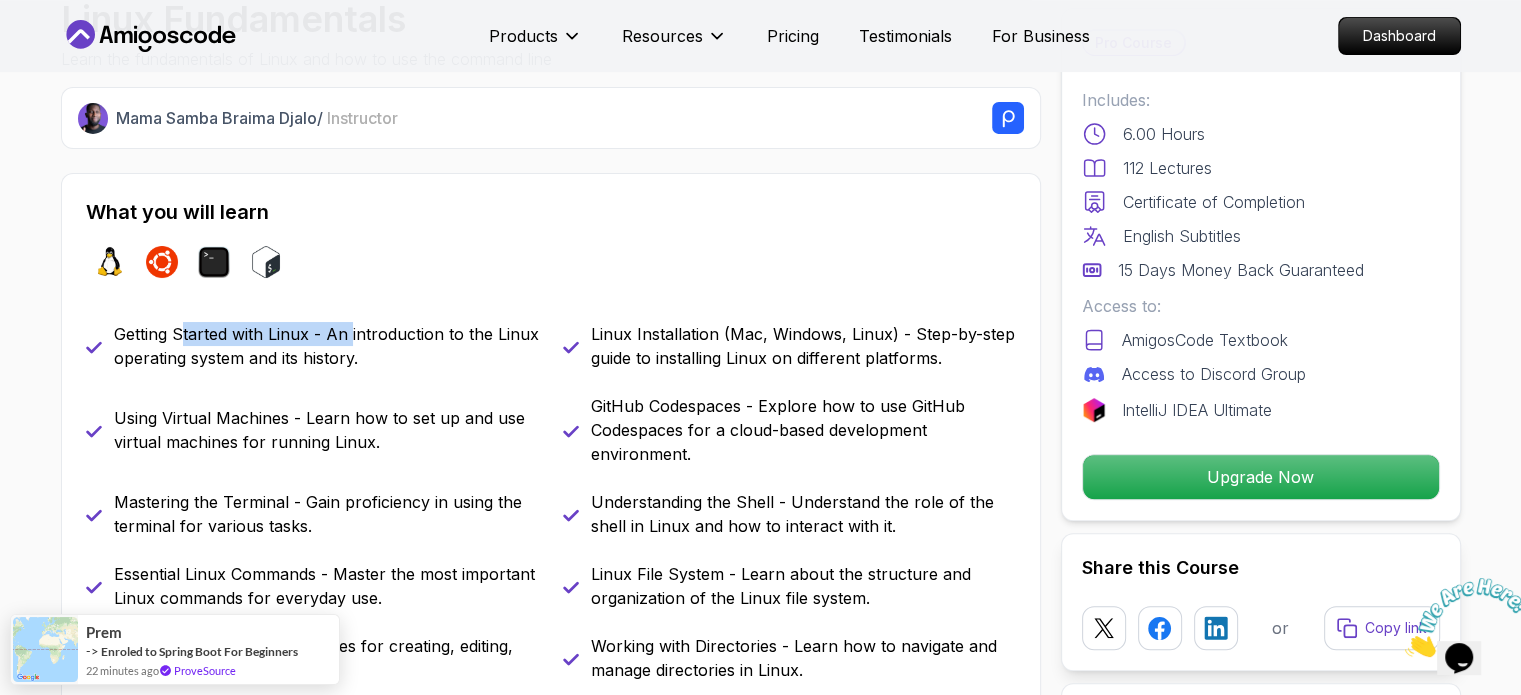 drag, startPoint x: 184, startPoint y: 343, endPoint x: 360, endPoint y: 334, distance: 176.22997 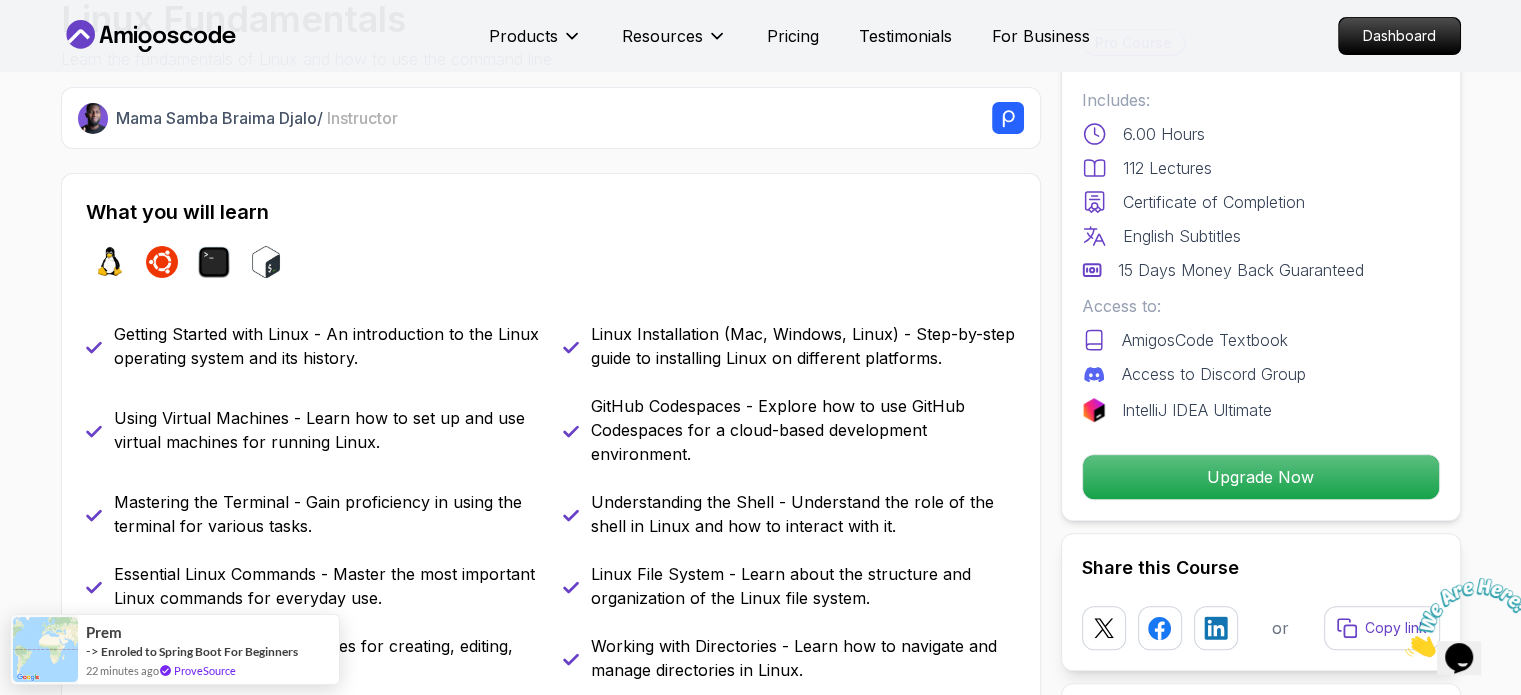 click on "Getting Started with Linux - An introduction to the Linux operating system and its history." at bounding box center (326, 346) 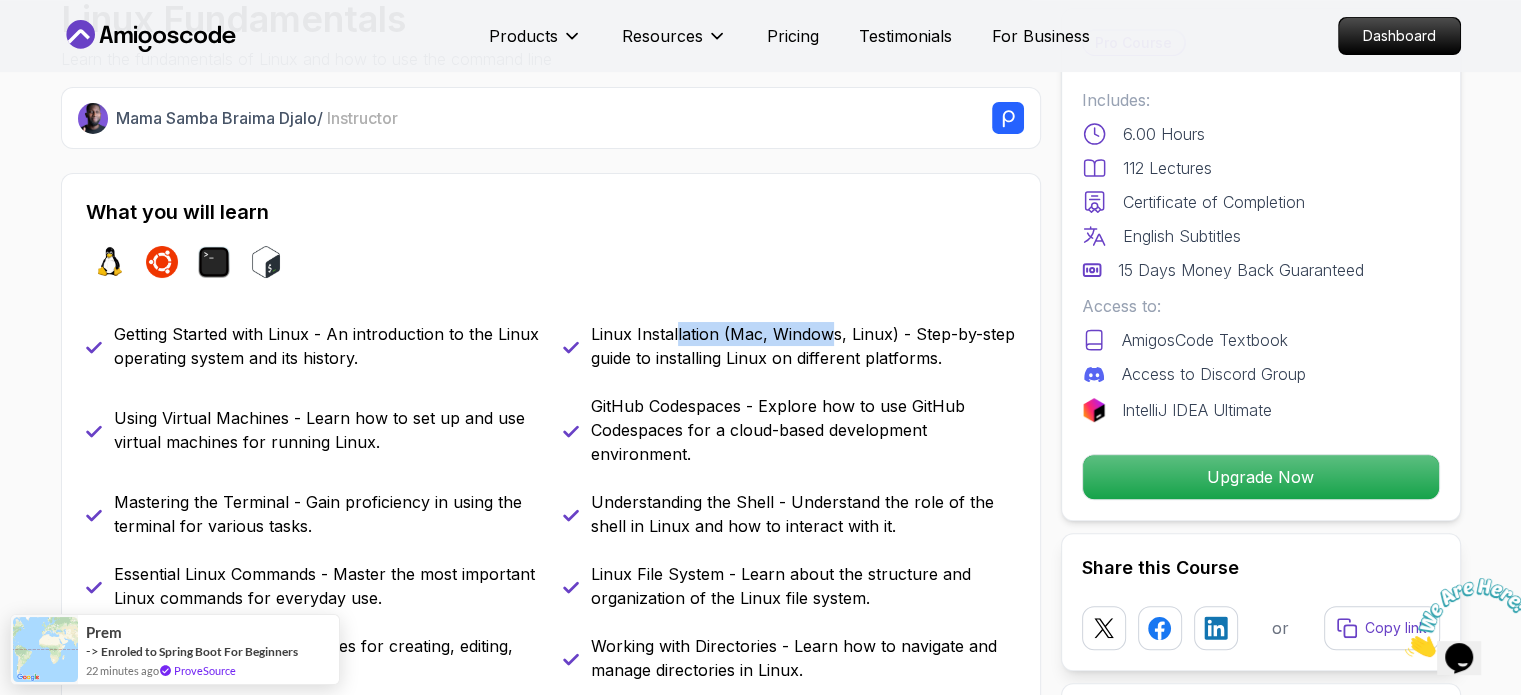 drag, startPoint x: 711, startPoint y: 327, endPoint x: 792, endPoint y: 340, distance: 82.036575 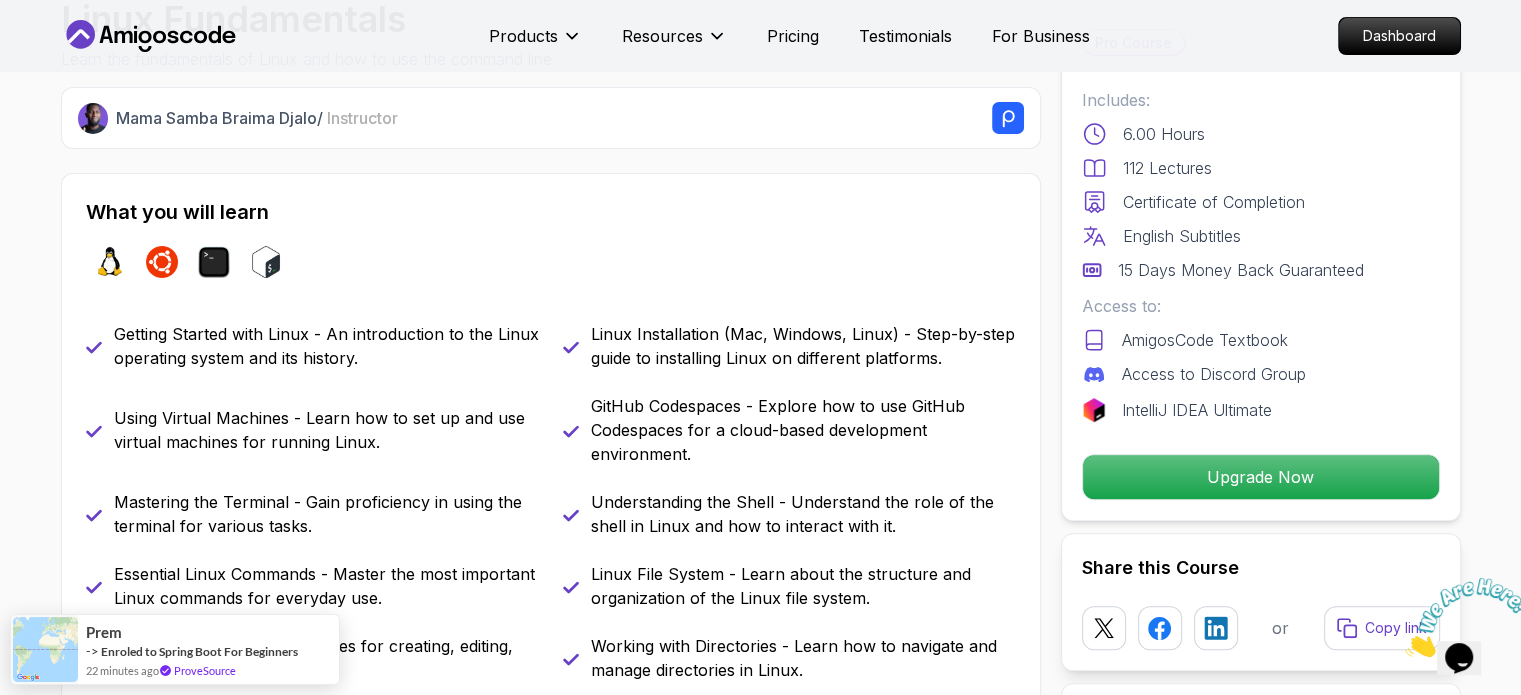 click on "Linux Installation (Mac, Windows, Linux) - Step-by-step guide to installing Linux on different platforms." at bounding box center (803, 346) 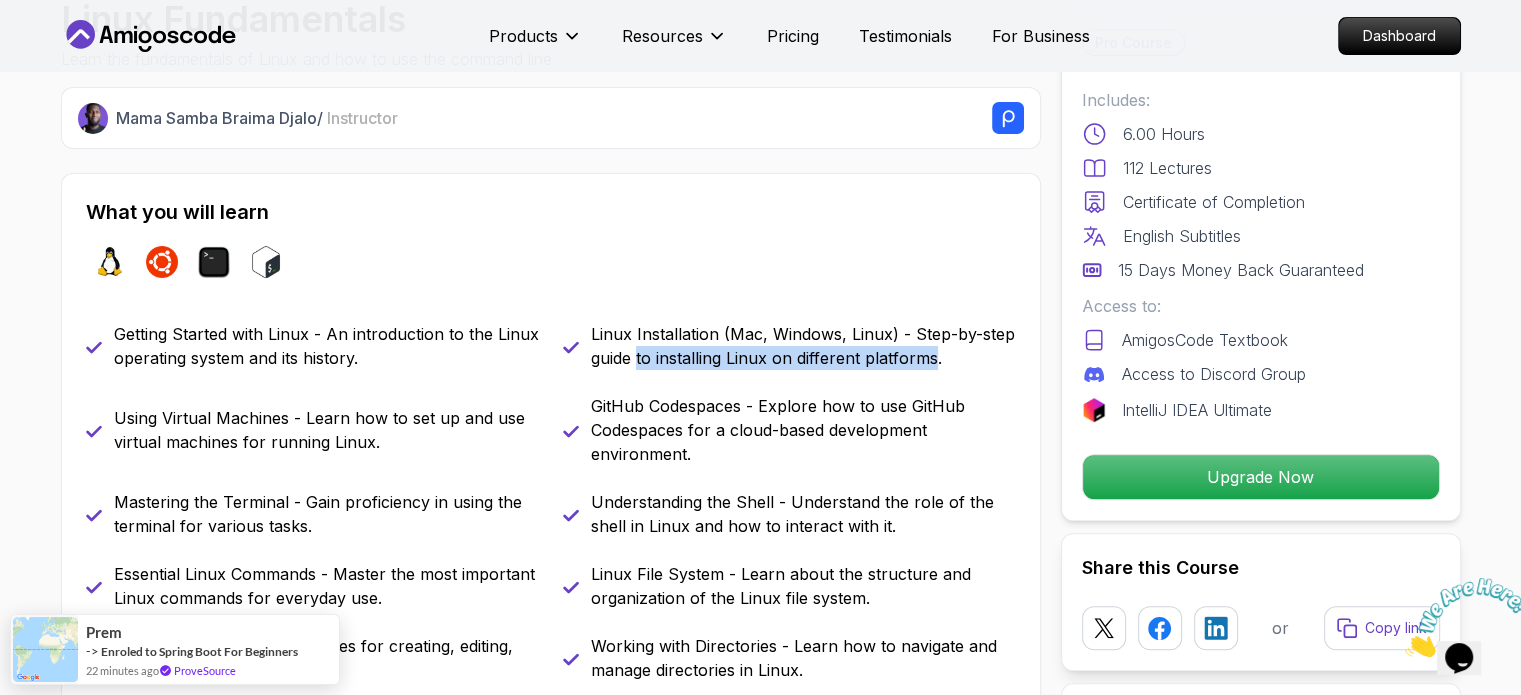 drag, startPoint x: 637, startPoint y: 358, endPoint x: 921, endPoint y: 350, distance: 284.11264 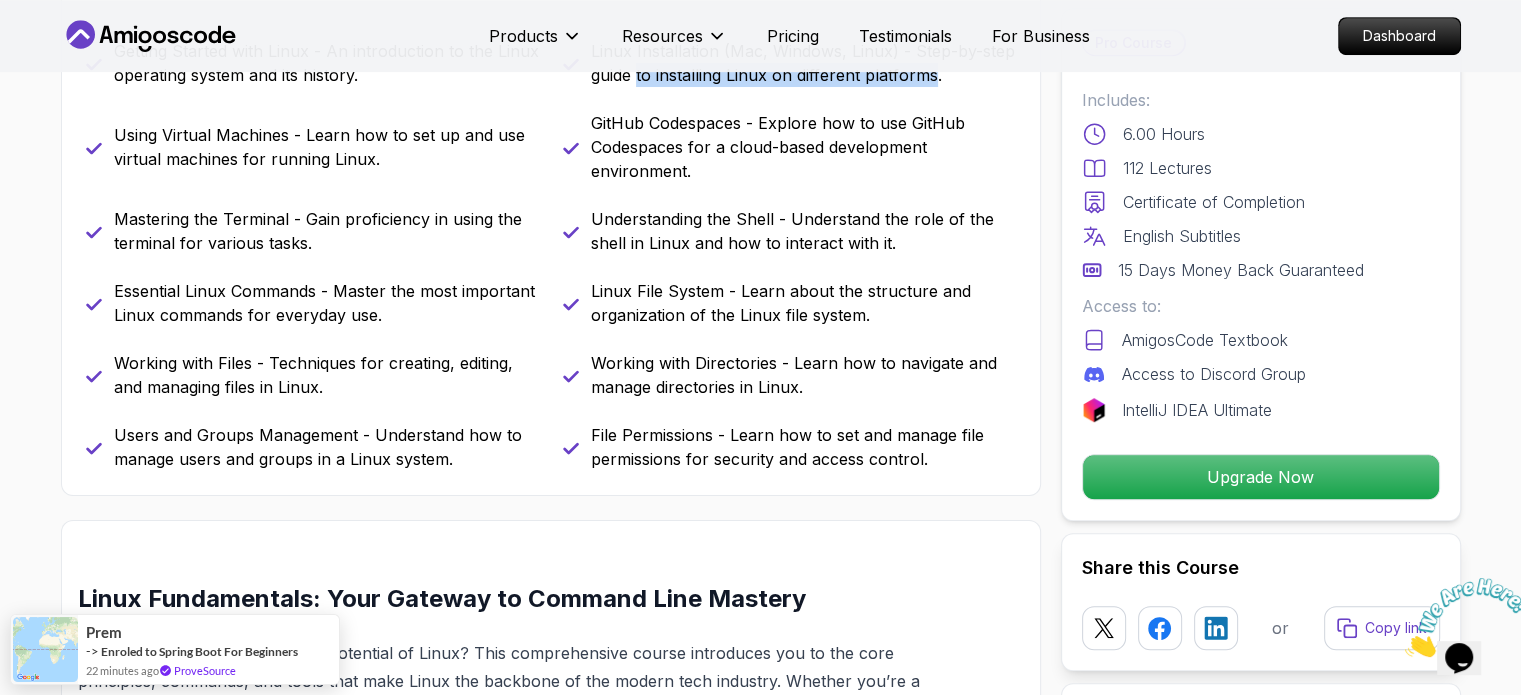 scroll, scrollTop: 1100, scrollLeft: 0, axis: vertical 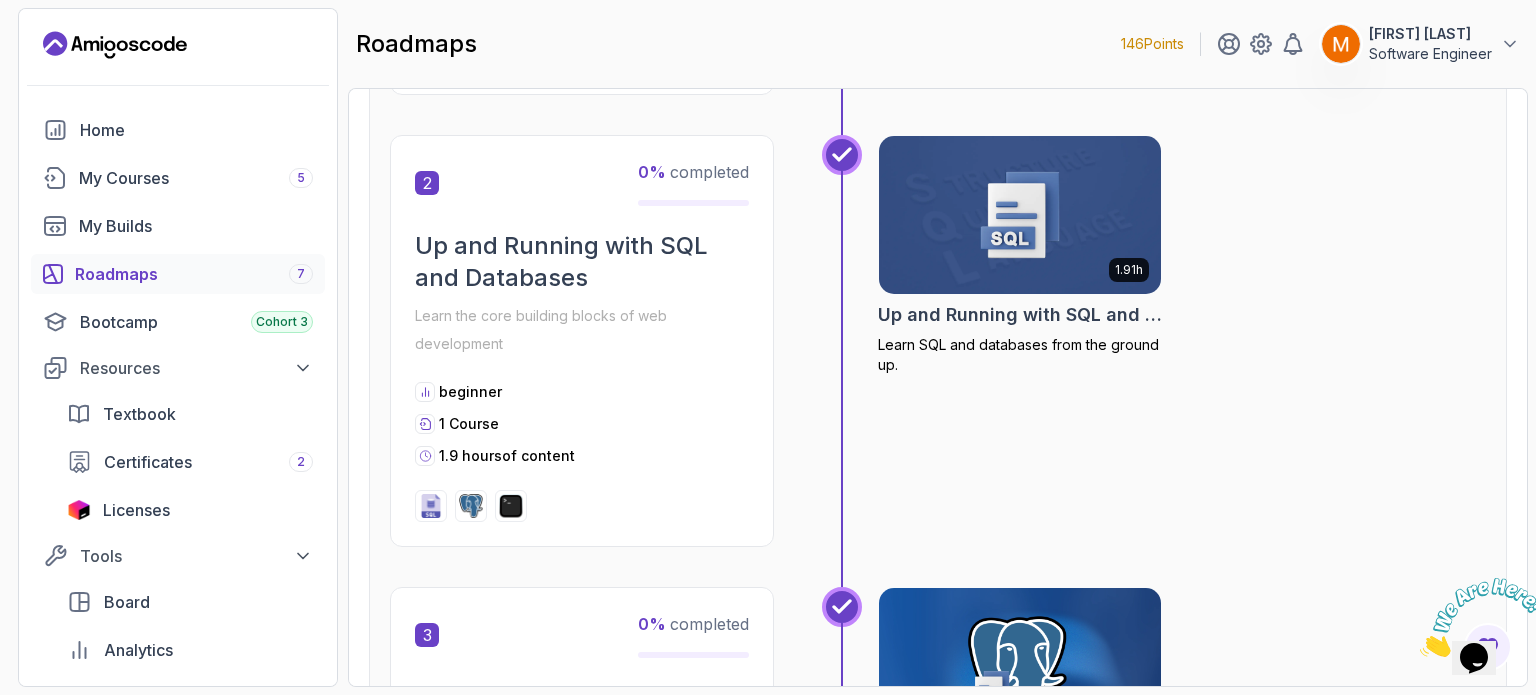 click on "Roadmaps 7" at bounding box center [194, 274] 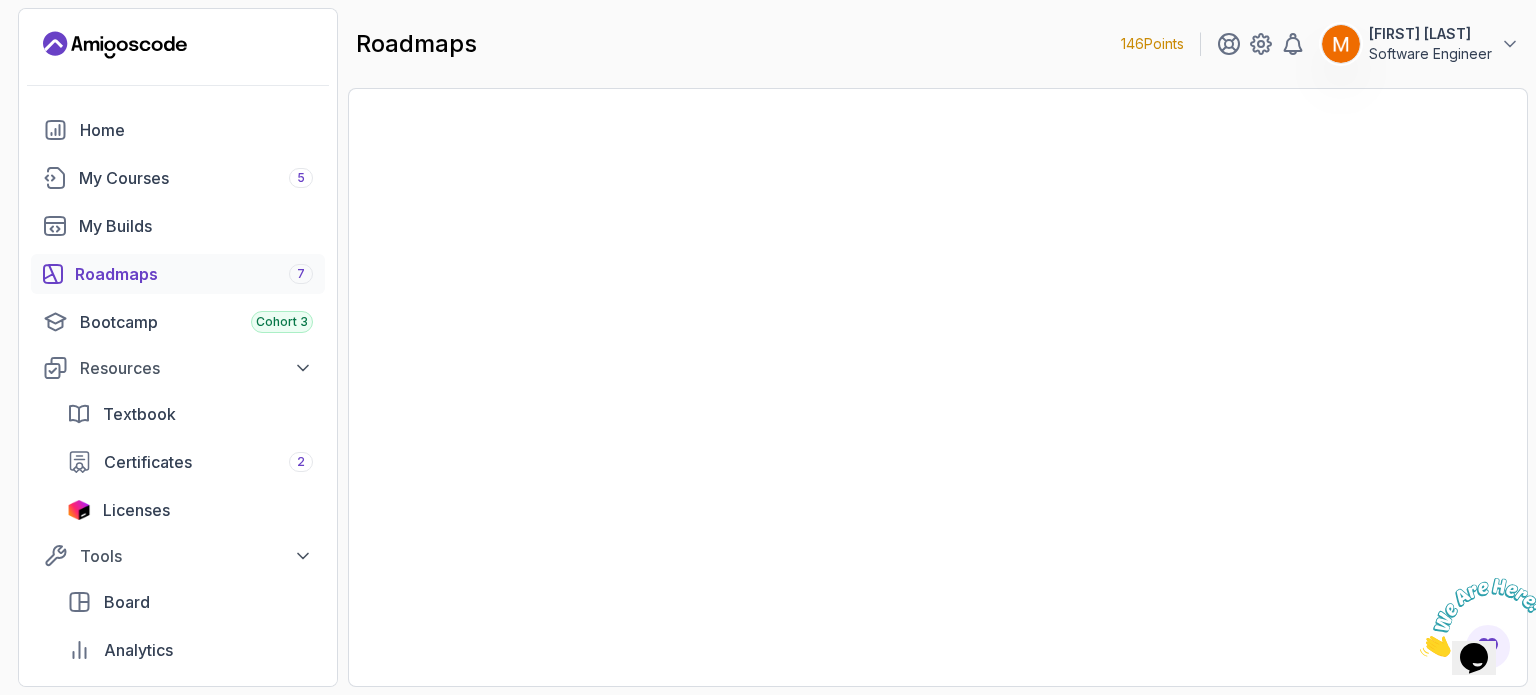 scroll, scrollTop: 0, scrollLeft: 0, axis: both 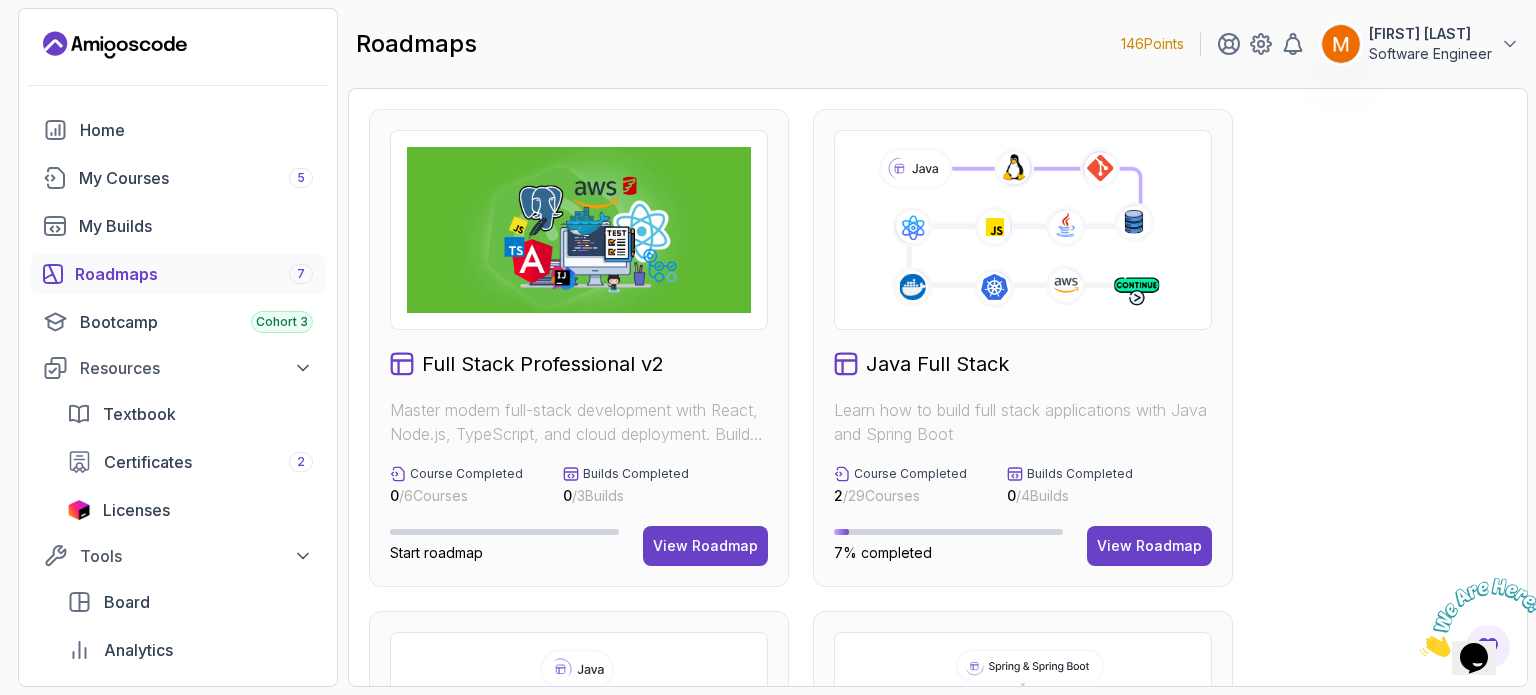 click on "Full Stack Professional v2" at bounding box center [543, 364] 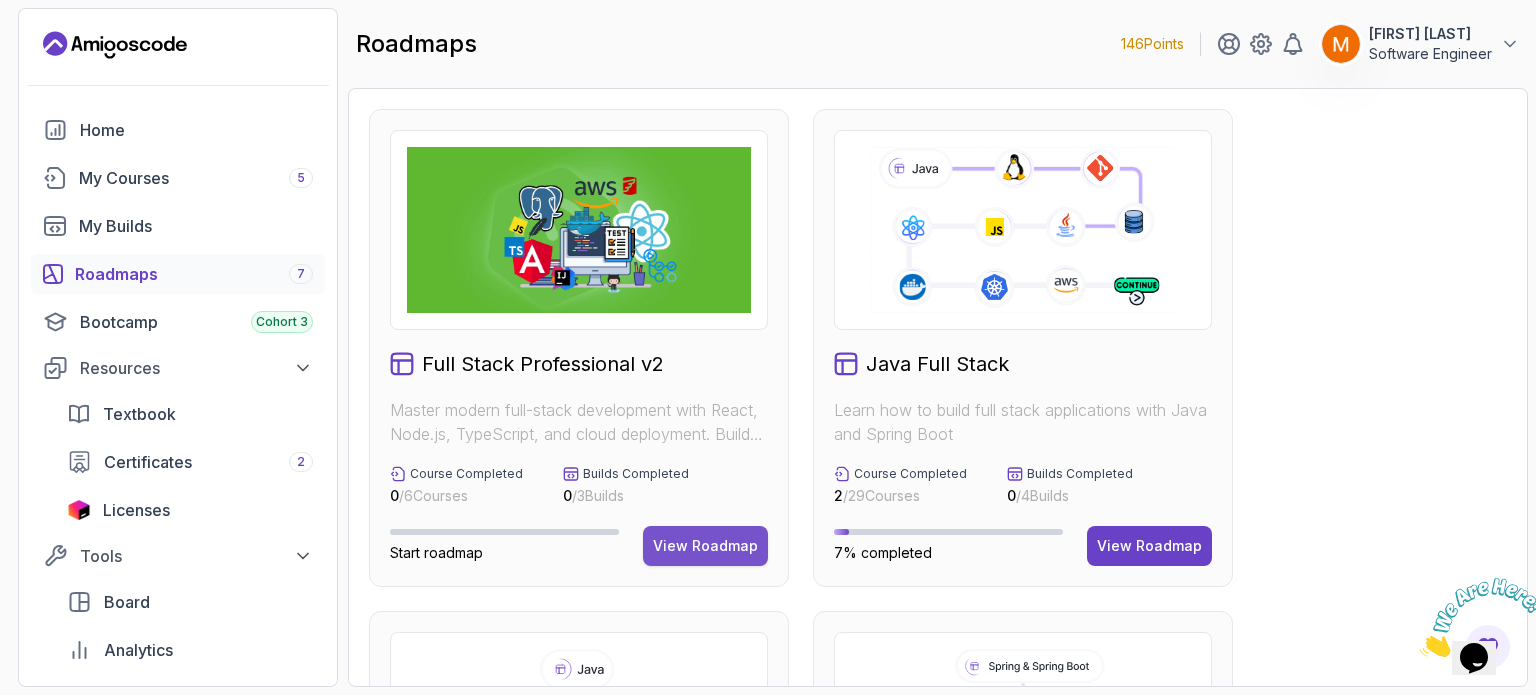 click on "View Roadmap" at bounding box center (705, 546) 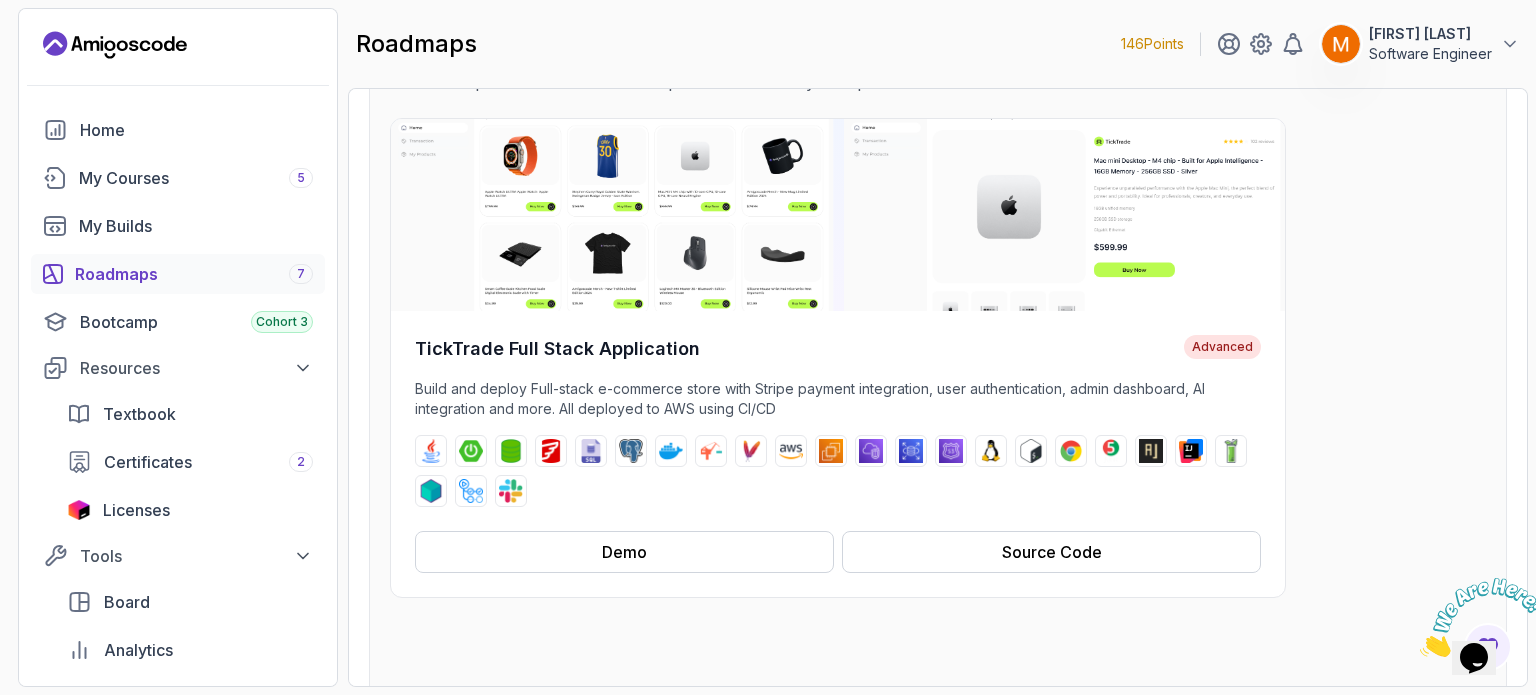 scroll, scrollTop: 215, scrollLeft: 0, axis: vertical 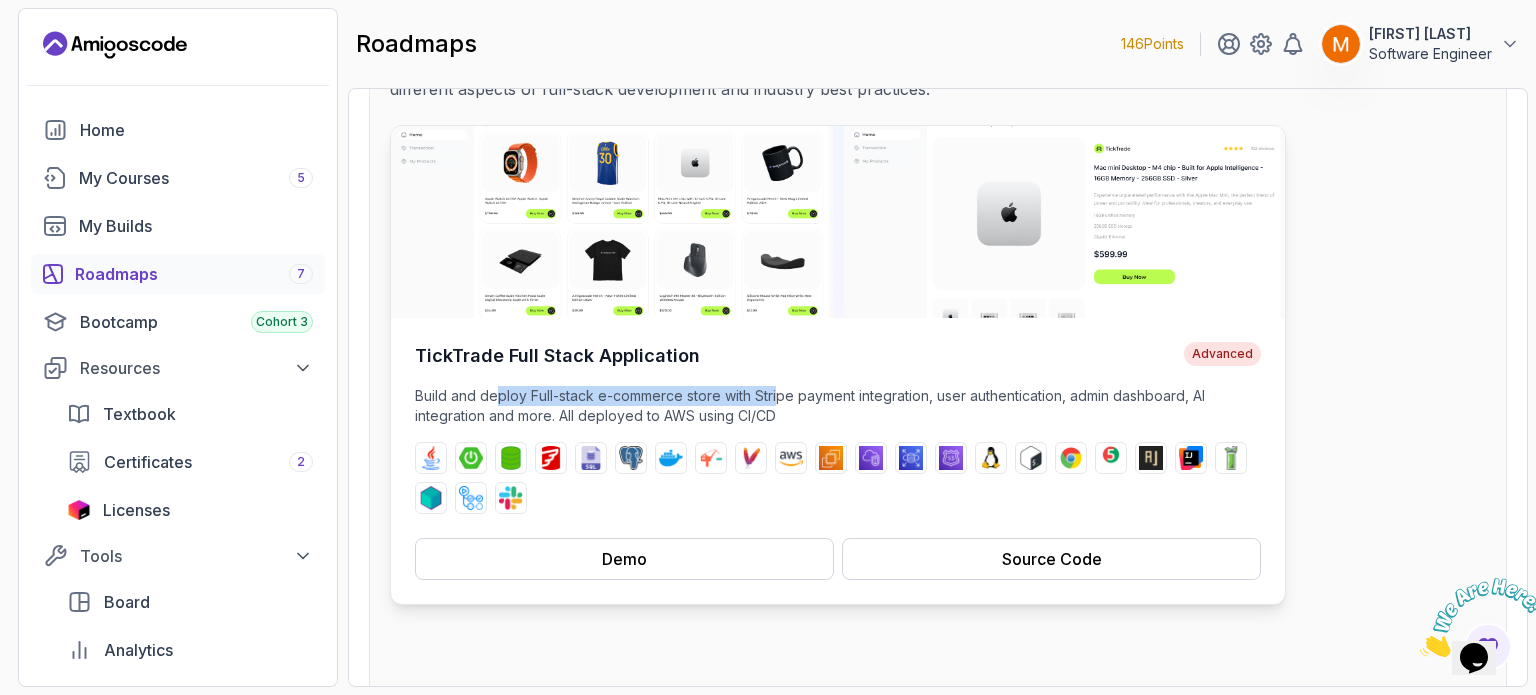 drag, startPoint x: 499, startPoint y: 403, endPoint x: 774, endPoint y: 393, distance: 275.18176 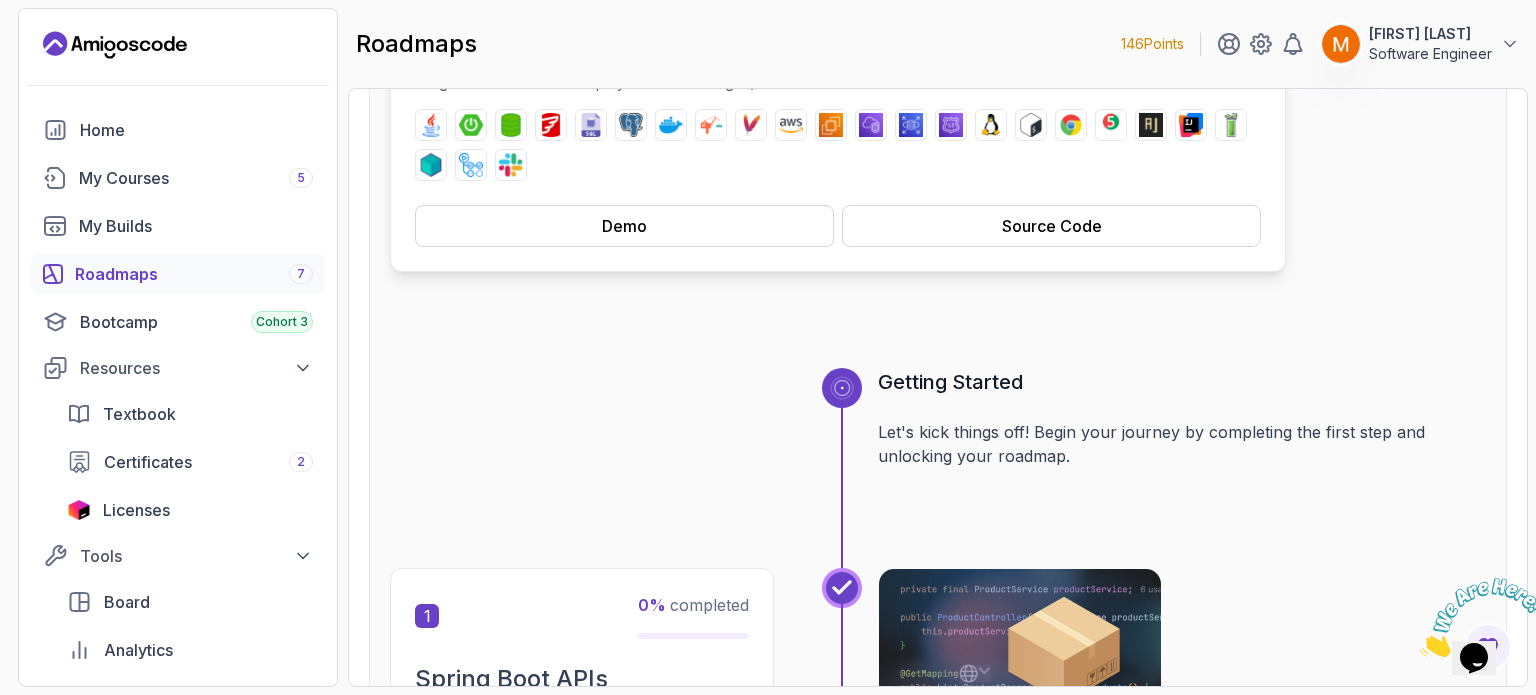 scroll, scrollTop: 554, scrollLeft: 0, axis: vertical 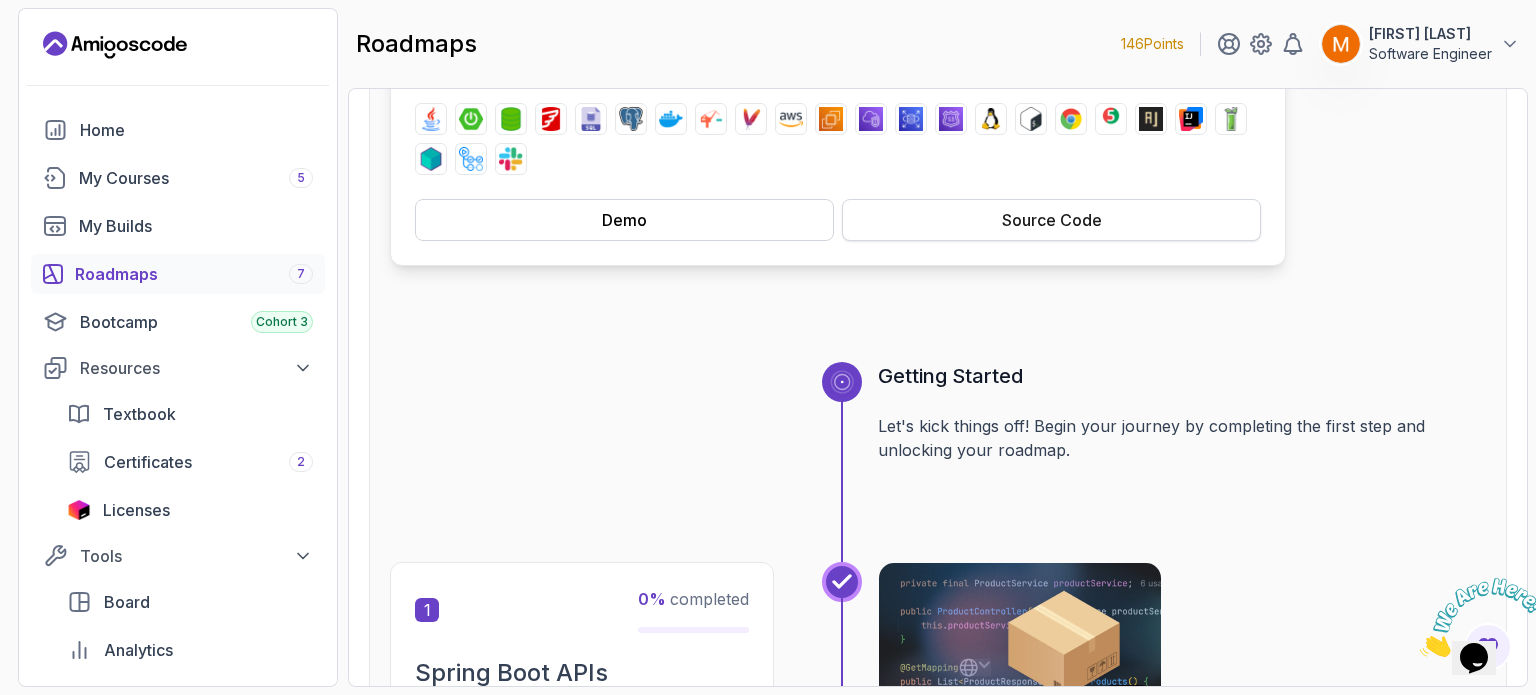 click on "Source Code" at bounding box center (1052, 220) 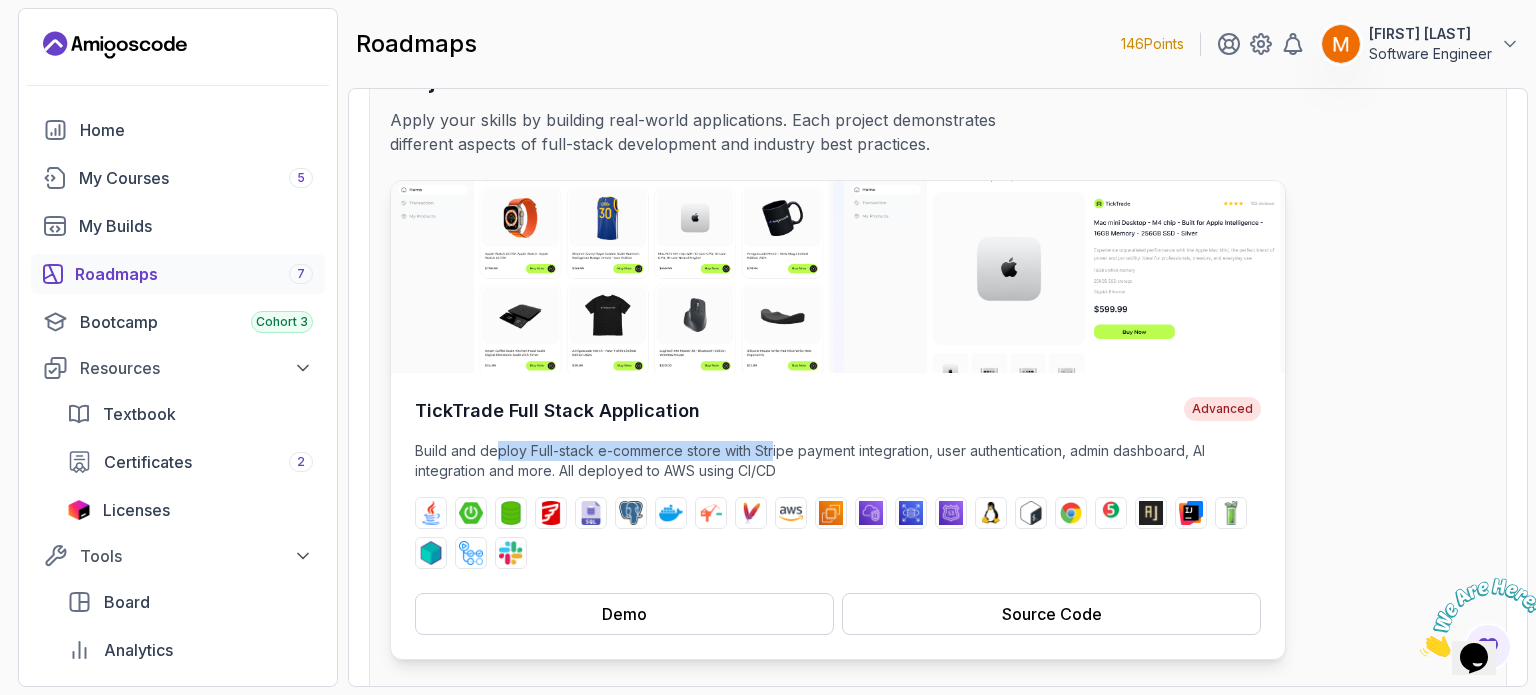 scroll, scrollTop: 164, scrollLeft: 0, axis: vertical 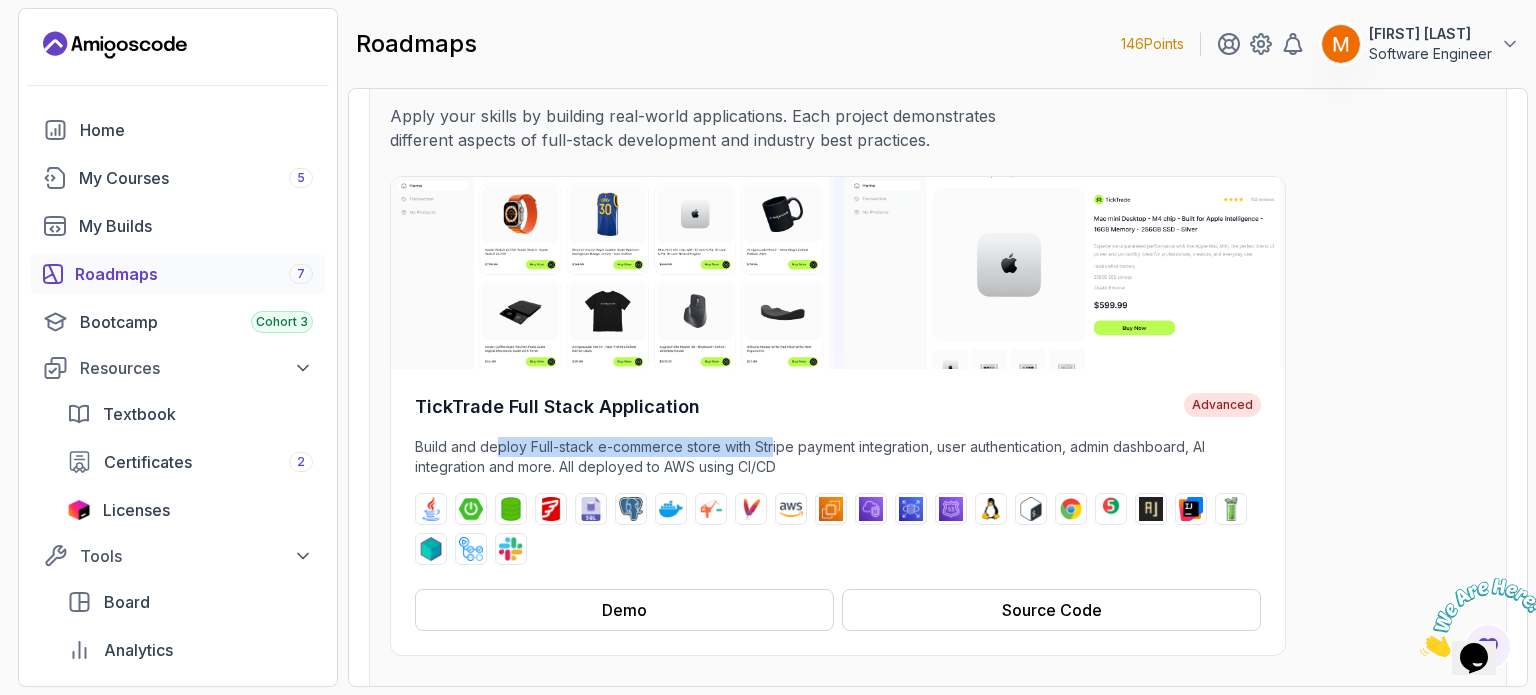 click on "Roadmaps 7" at bounding box center (194, 274) 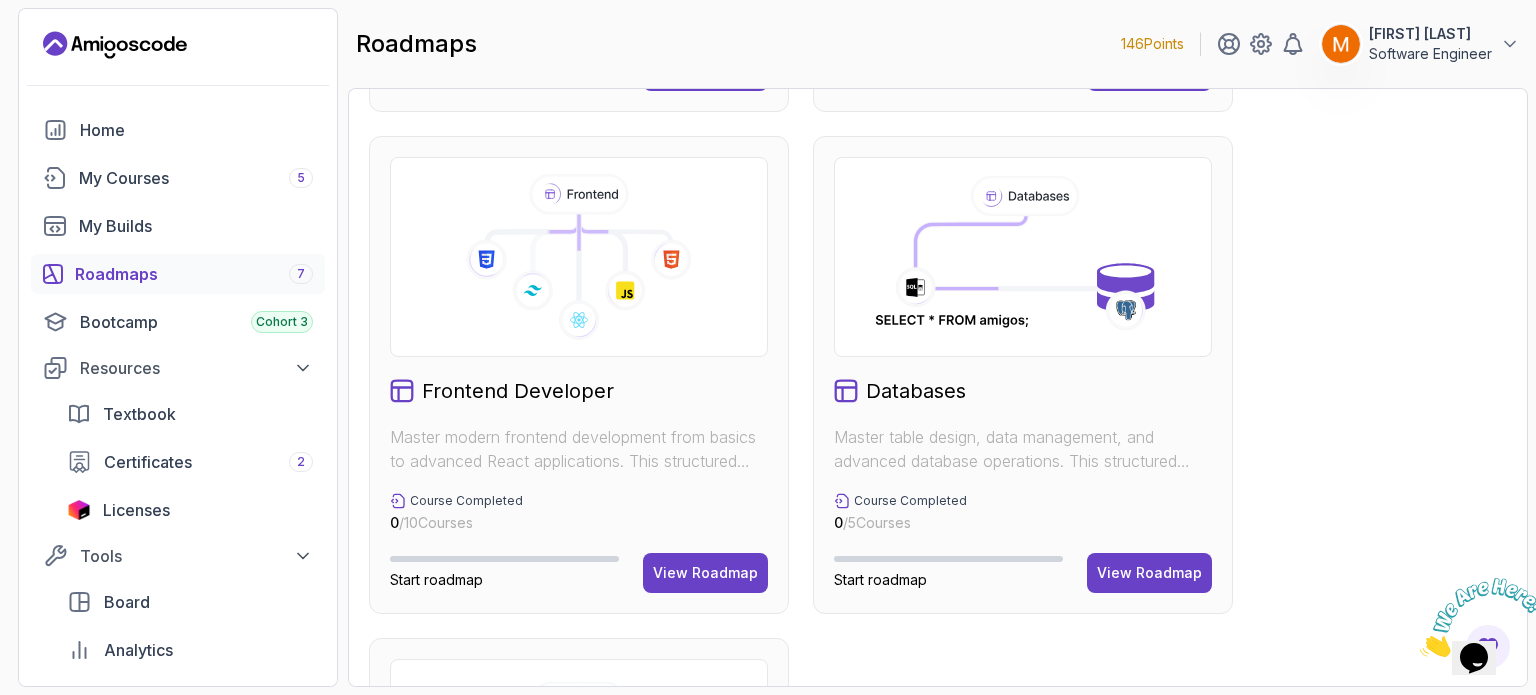 scroll, scrollTop: 1000, scrollLeft: 0, axis: vertical 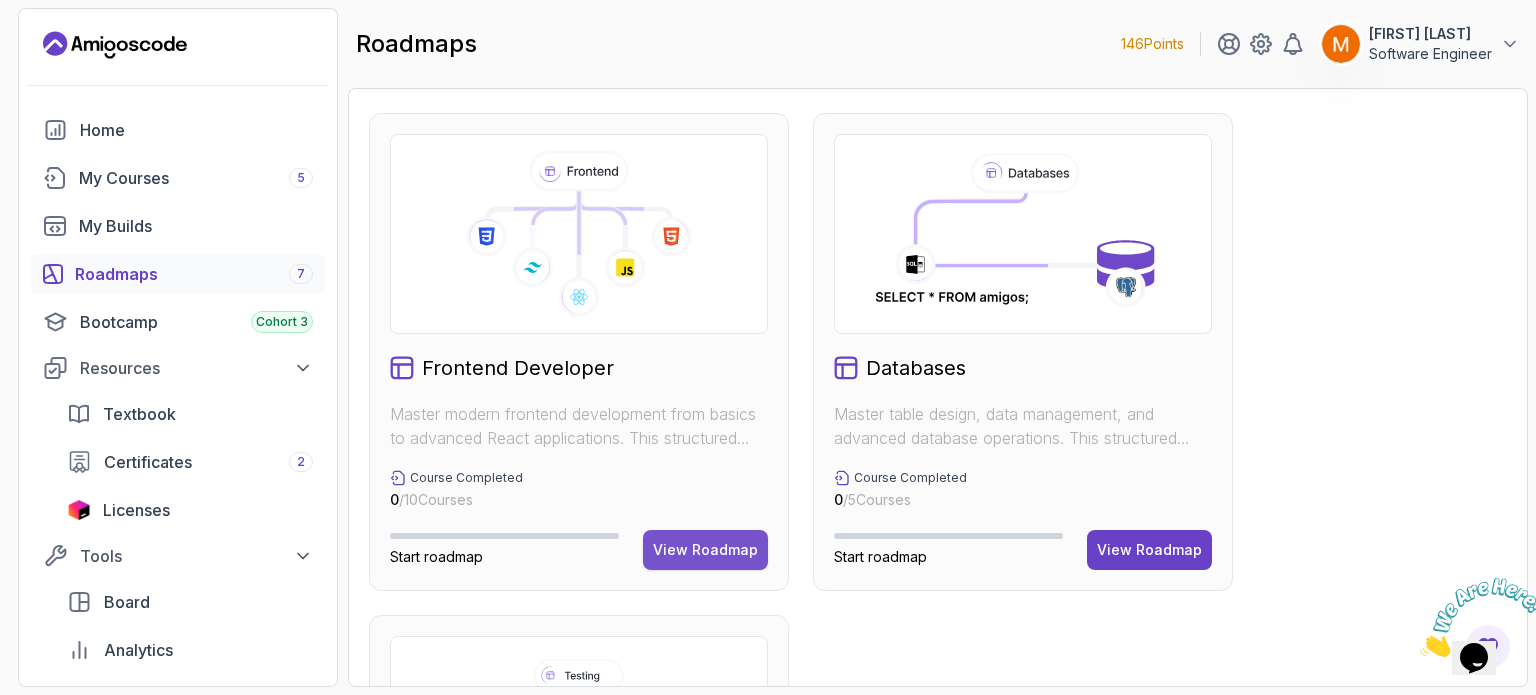 click on "View Roadmap" at bounding box center (705, 550) 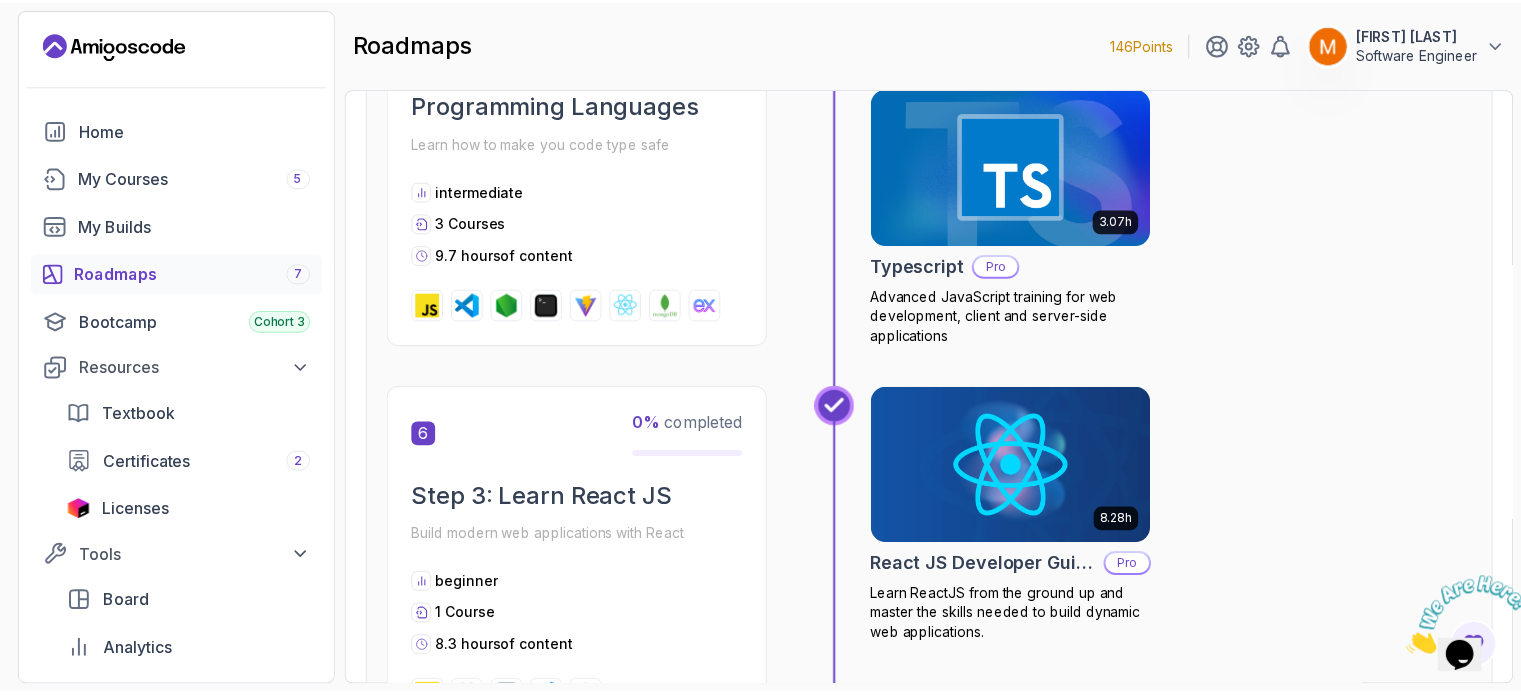 scroll, scrollTop: 2520, scrollLeft: 0, axis: vertical 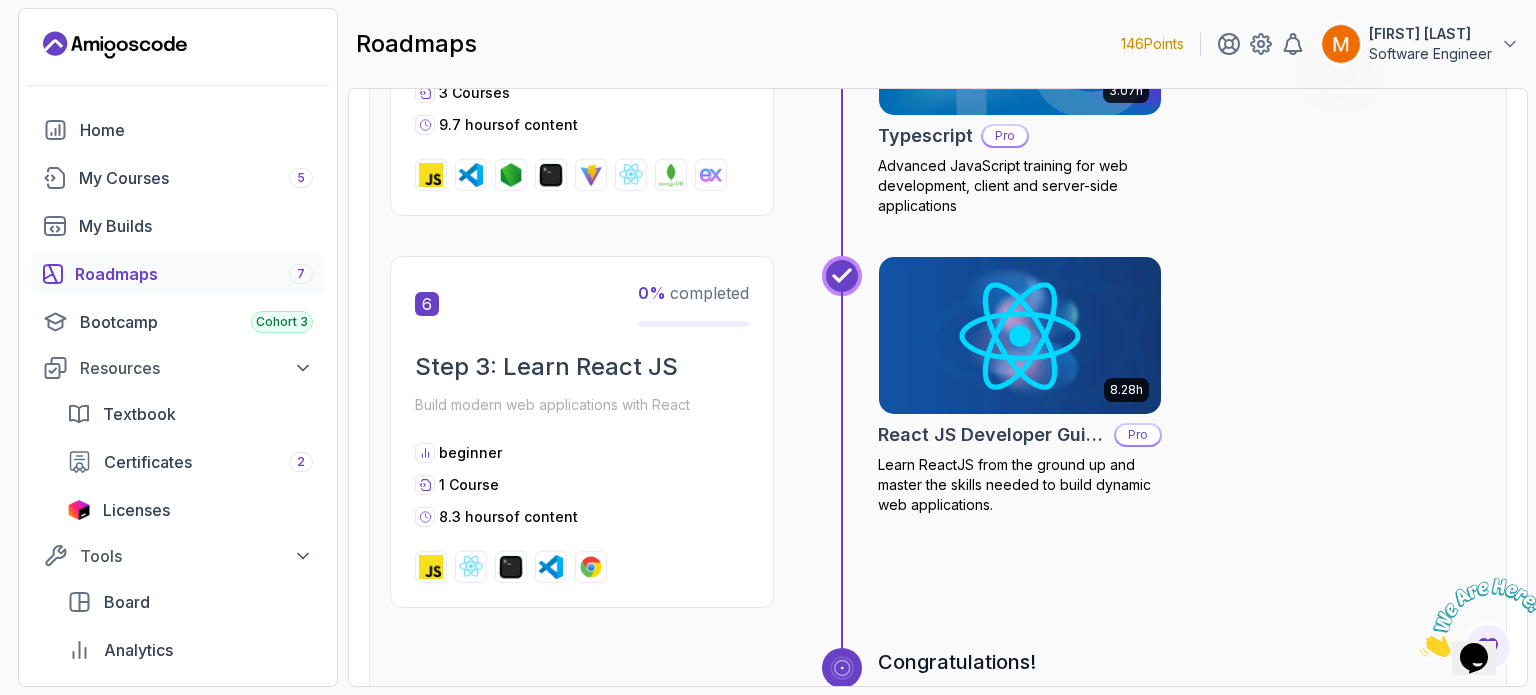 click on "Learn ReactJS from the ground up and master the skills needed to build dynamic web applications." at bounding box center [1020, 485] 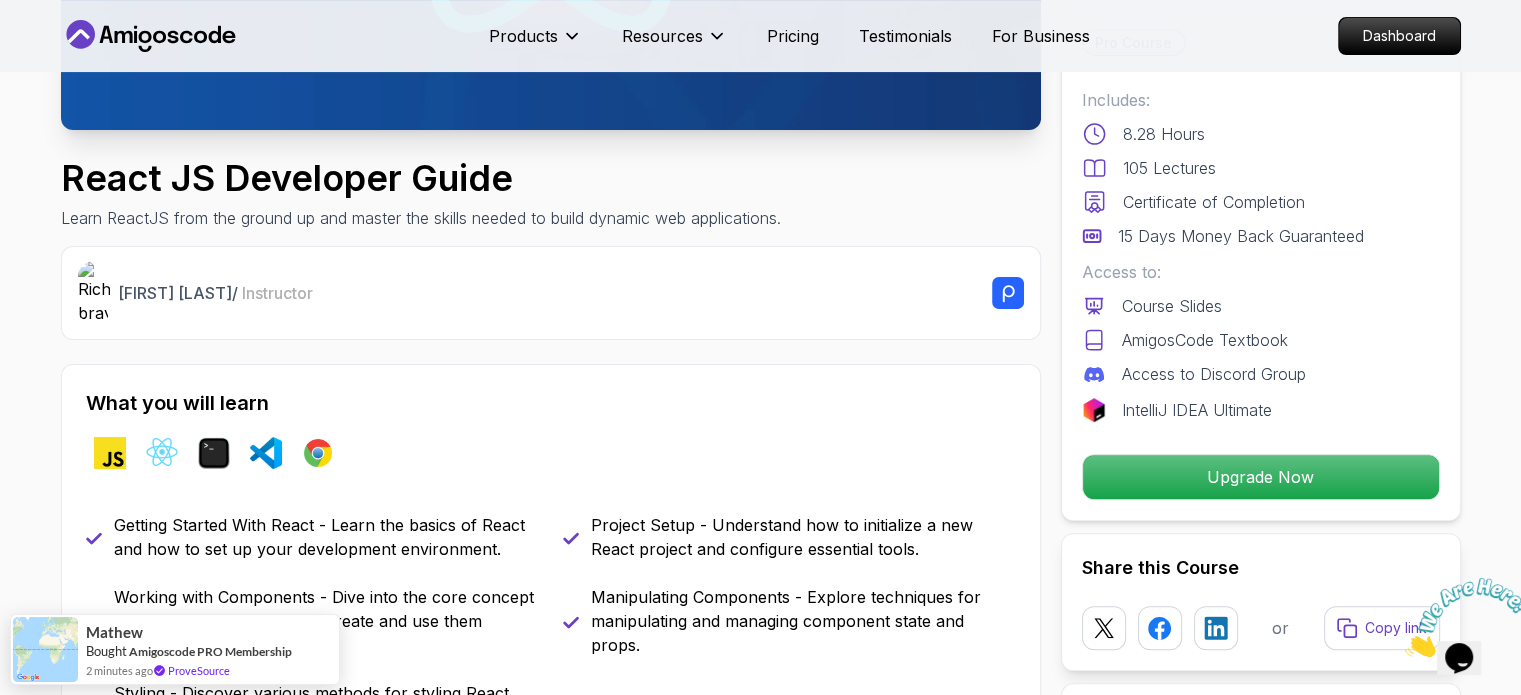 scroll, scrollTop: 700, scrollLeft: 0, axis: vertical 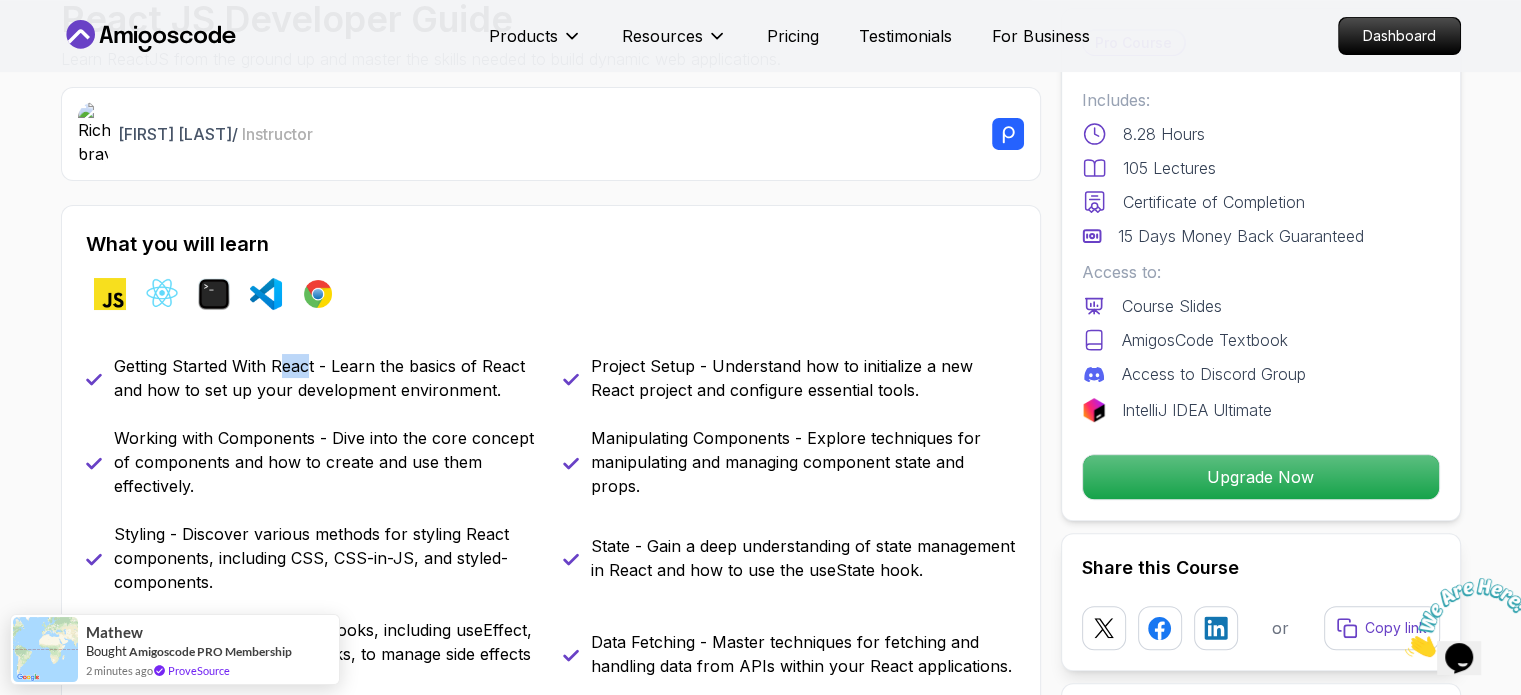 drag, startPoint x: 281, startPoint y: 367, endPoint x: 310, endPoint y: 365, distance: 29.068884 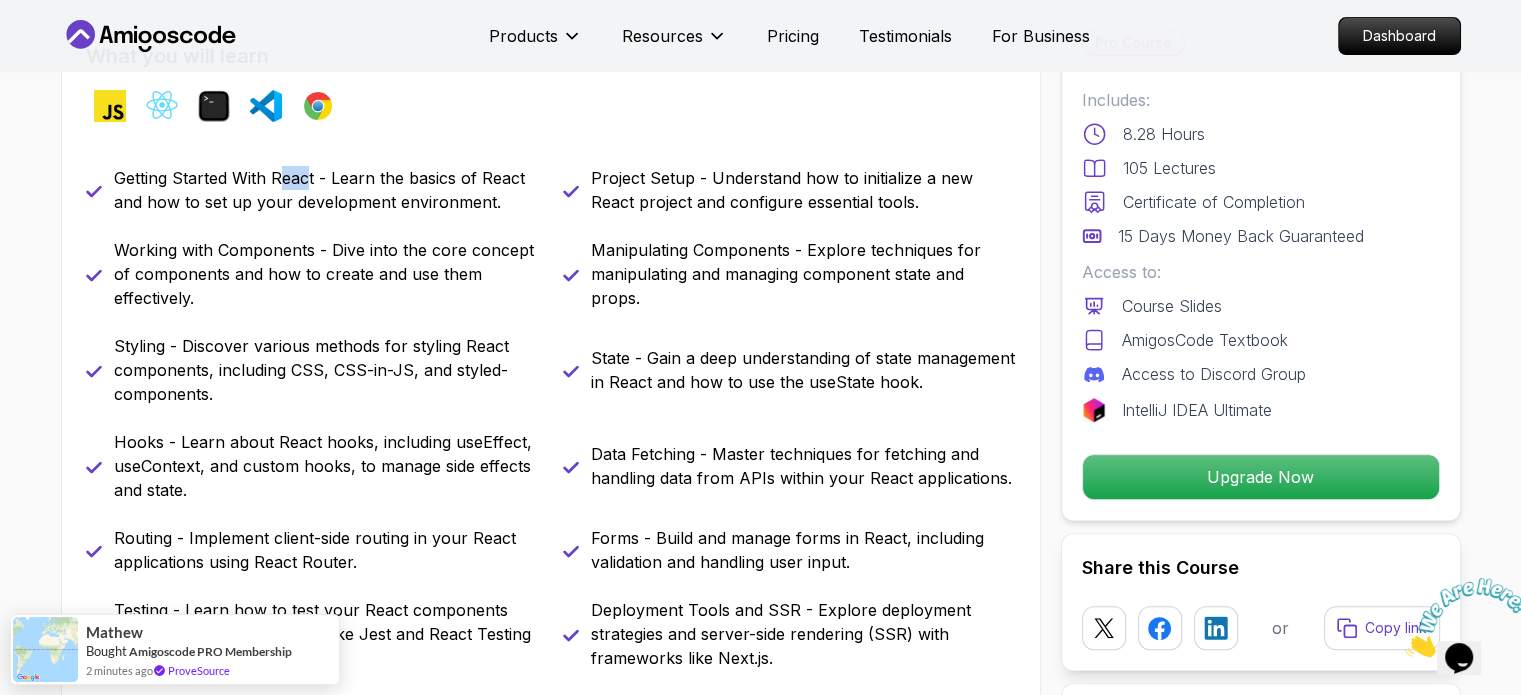 scroll, scrollTop: 1000, scrollLeft: 0, axis: vertical 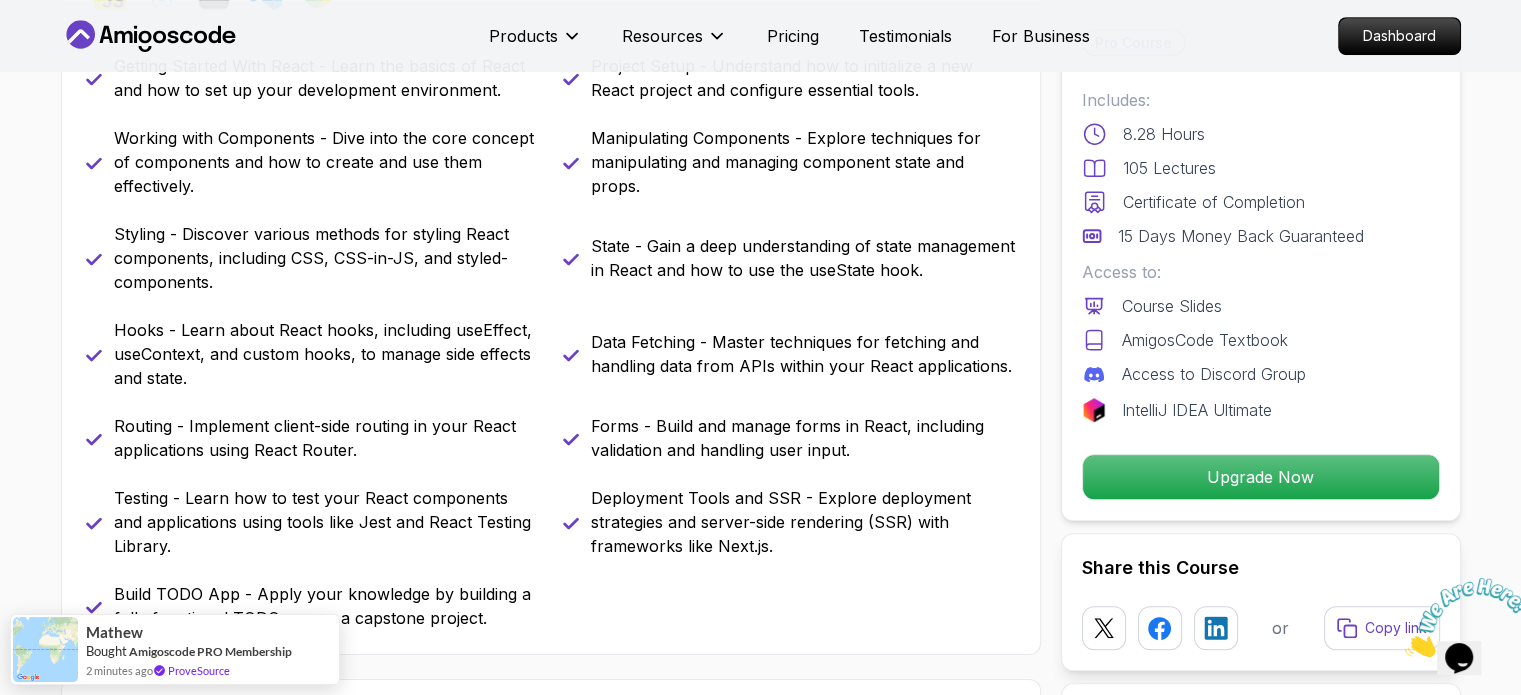 click on "Hooks - Learn about React hooks, including useEffect, useContext, and custom hooks, to manage side effects and state." at bounding box center (326, 354) 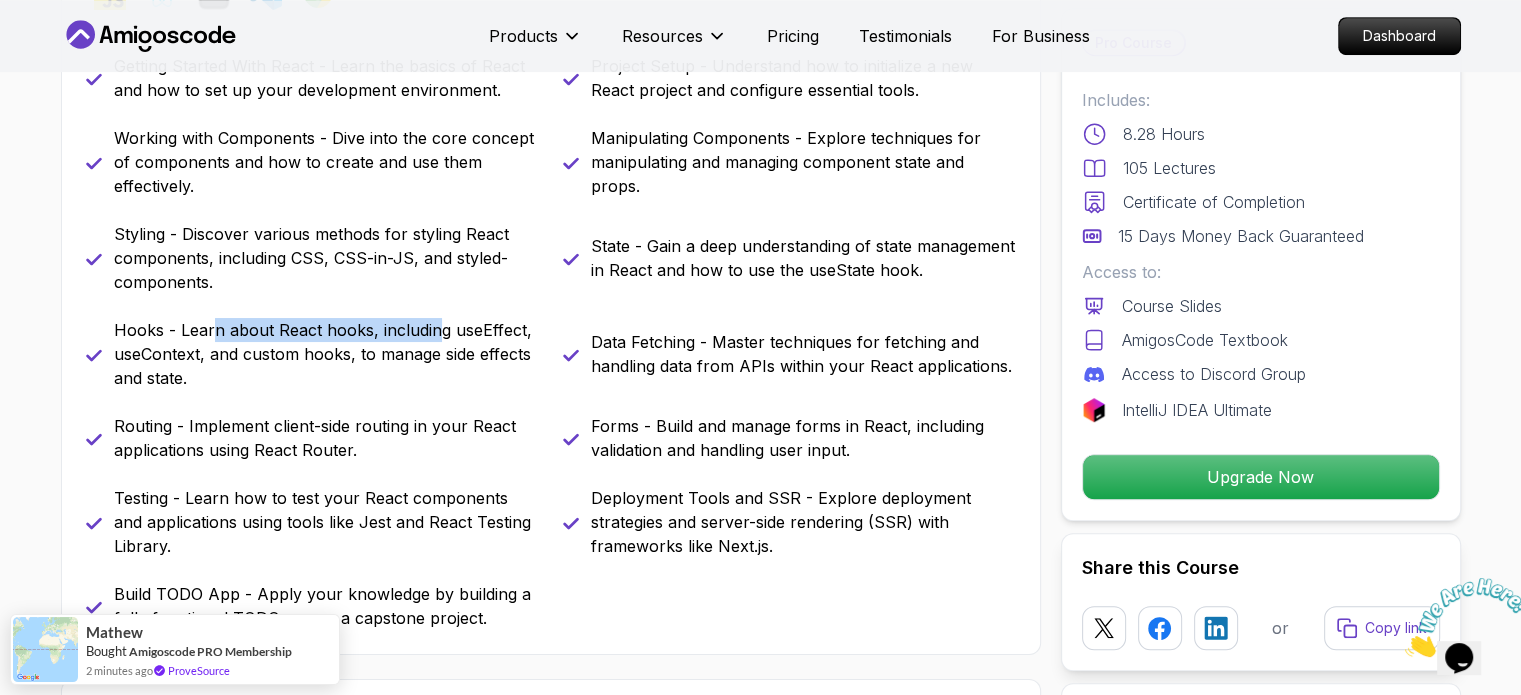 drag, startPoint x: 215, startPoint y: 334, endPoint x: 439, endPoint y: 331, distance: 224.0201 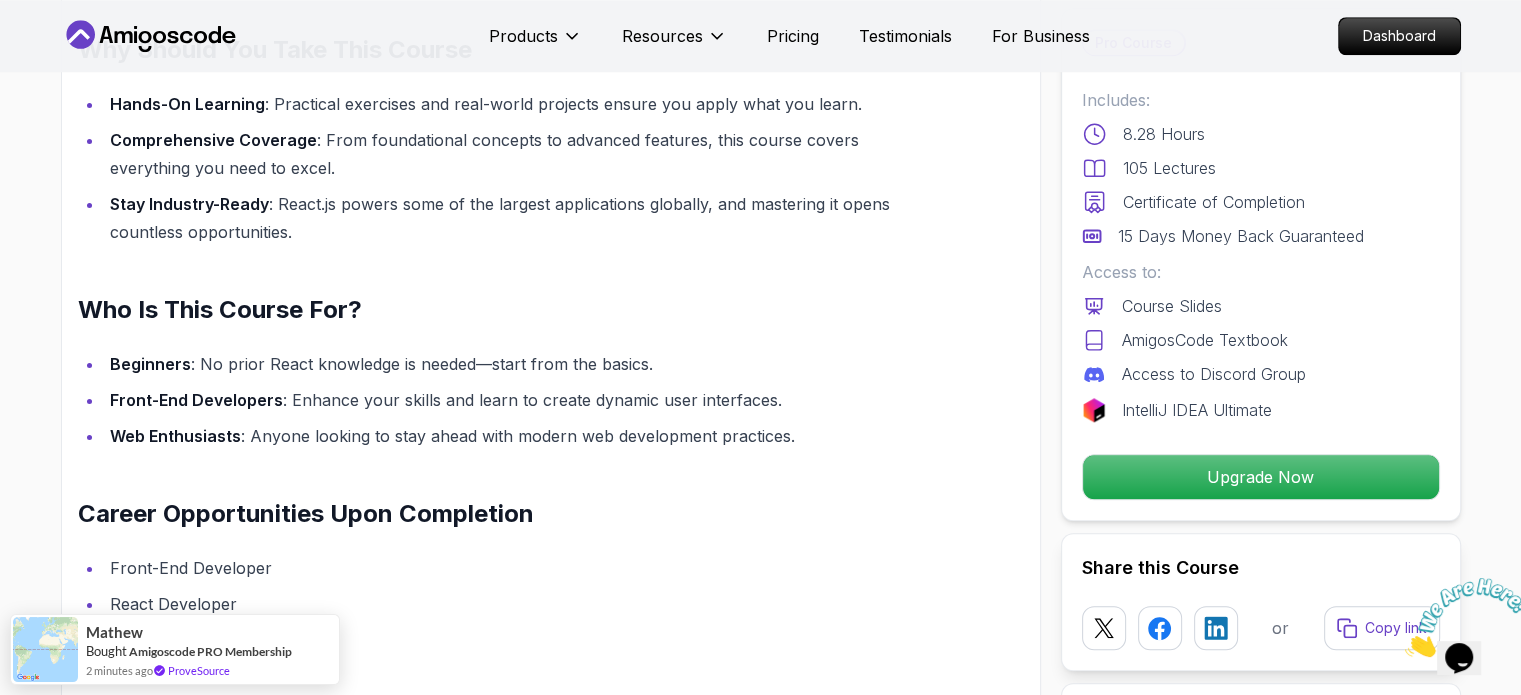 scroll, scrollTop: 2000, scrollLeft: 0, axis: vertical 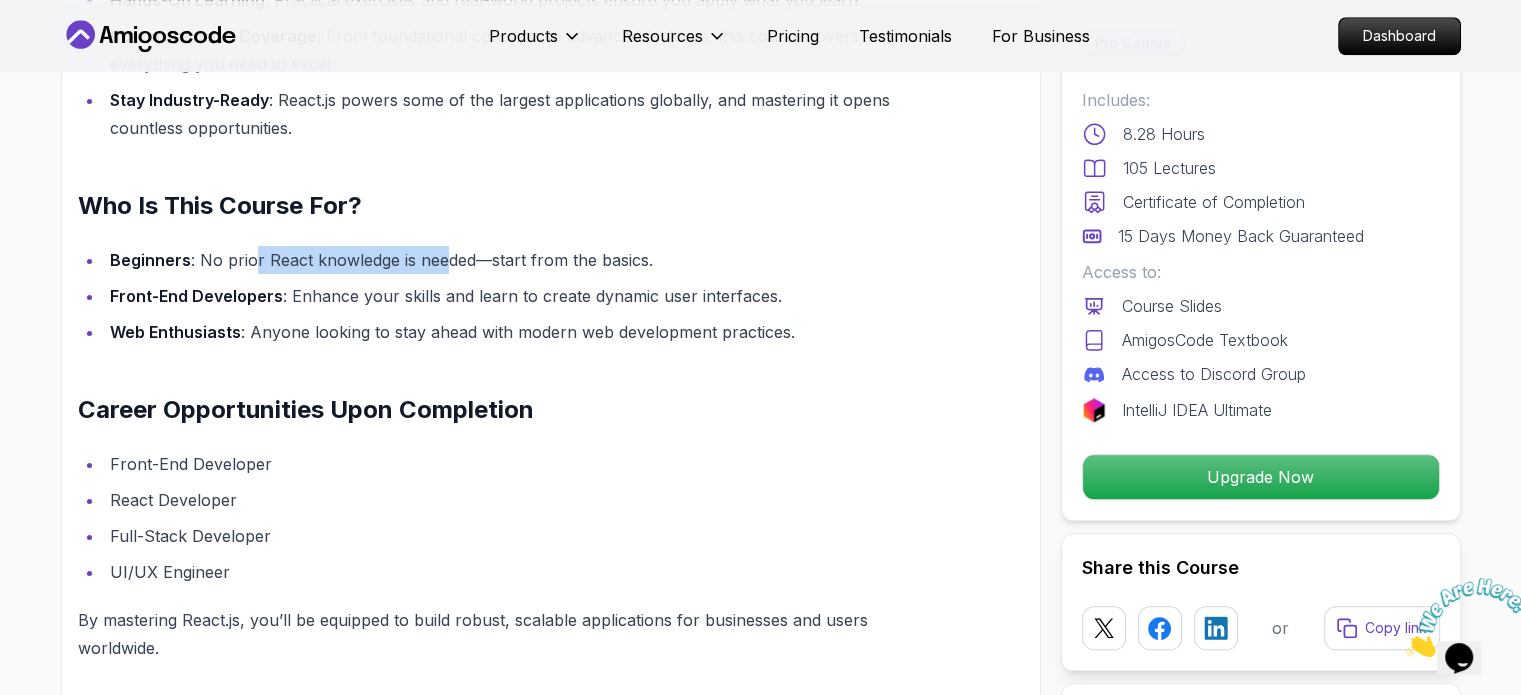 drag, startPoint x: 254, startPoint y: 271, endPoint x: 455, endPoint y: 263, distance: 201.15913 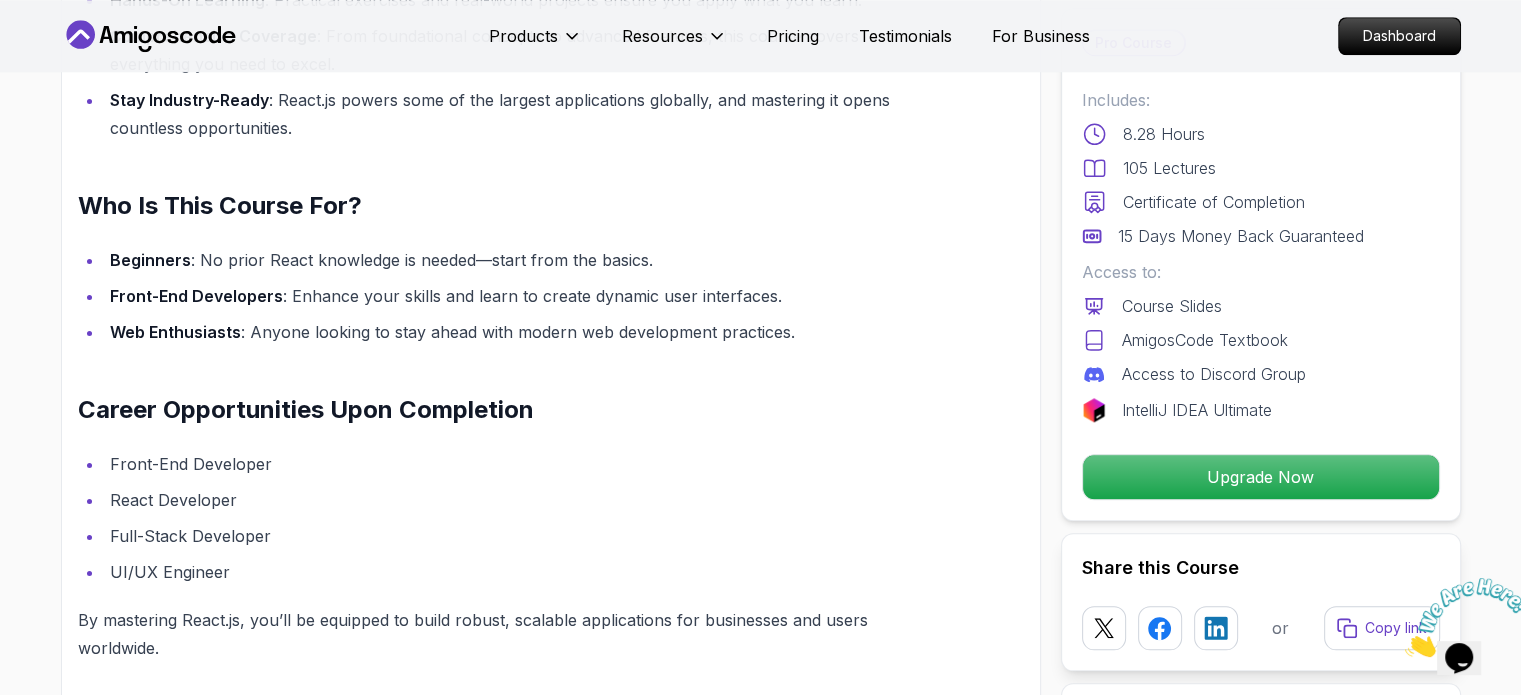 click on "Beginners : No prior React knowledge is needed—start from the basics." at bounding box center (516, 260) 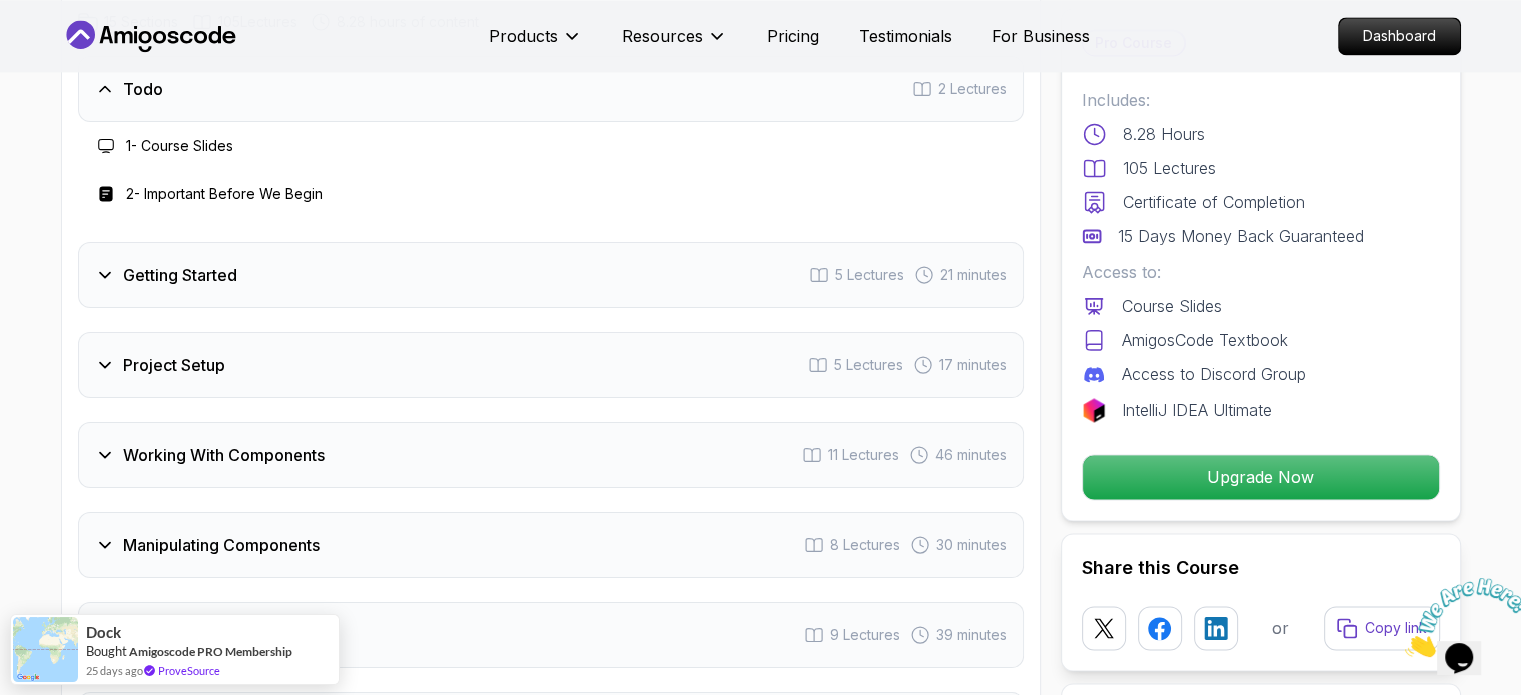 scroll, scrollTop: 2900, scrollLeft: 0, axis: vertical 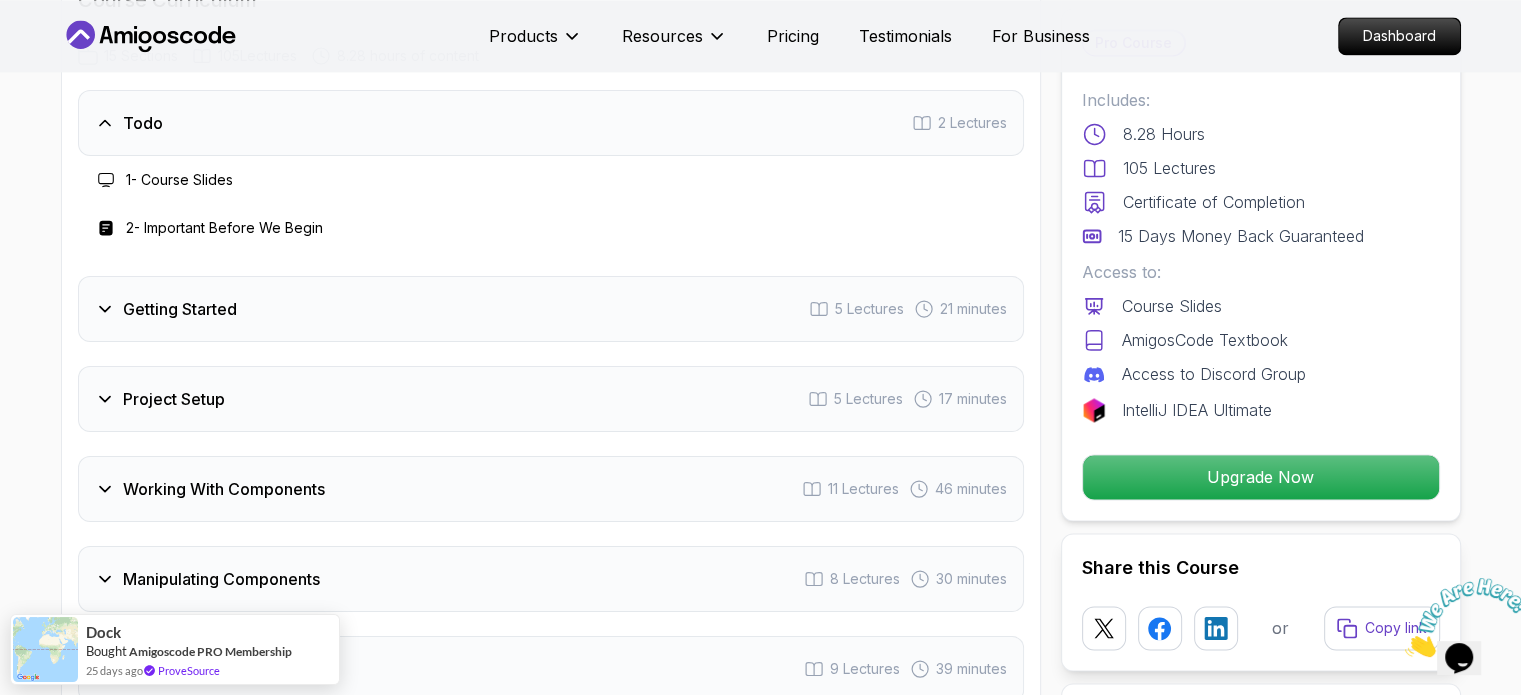click on "2  -   Important Before We Begin" at bounding box center (224, 228) 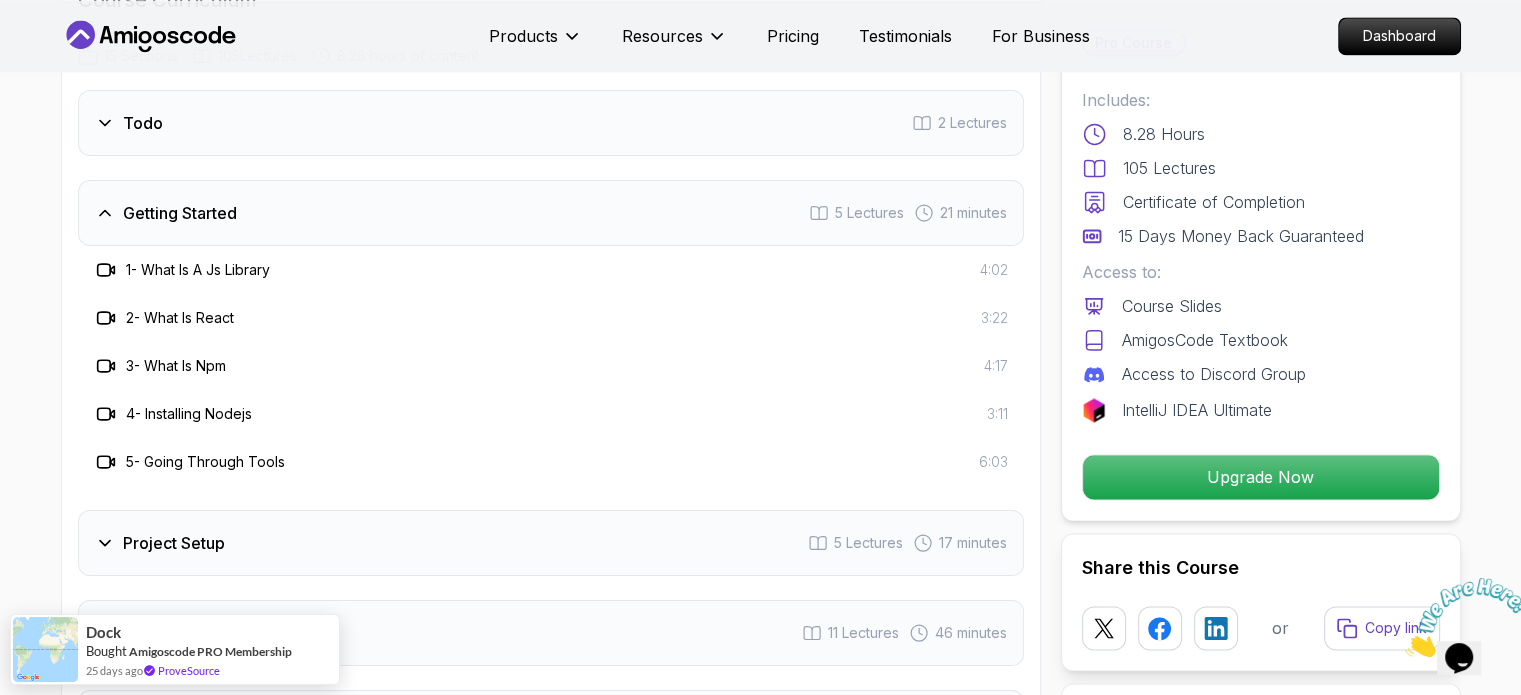 scroll, scrollTop: 3000, scrollLeft: 0, axis: vertical 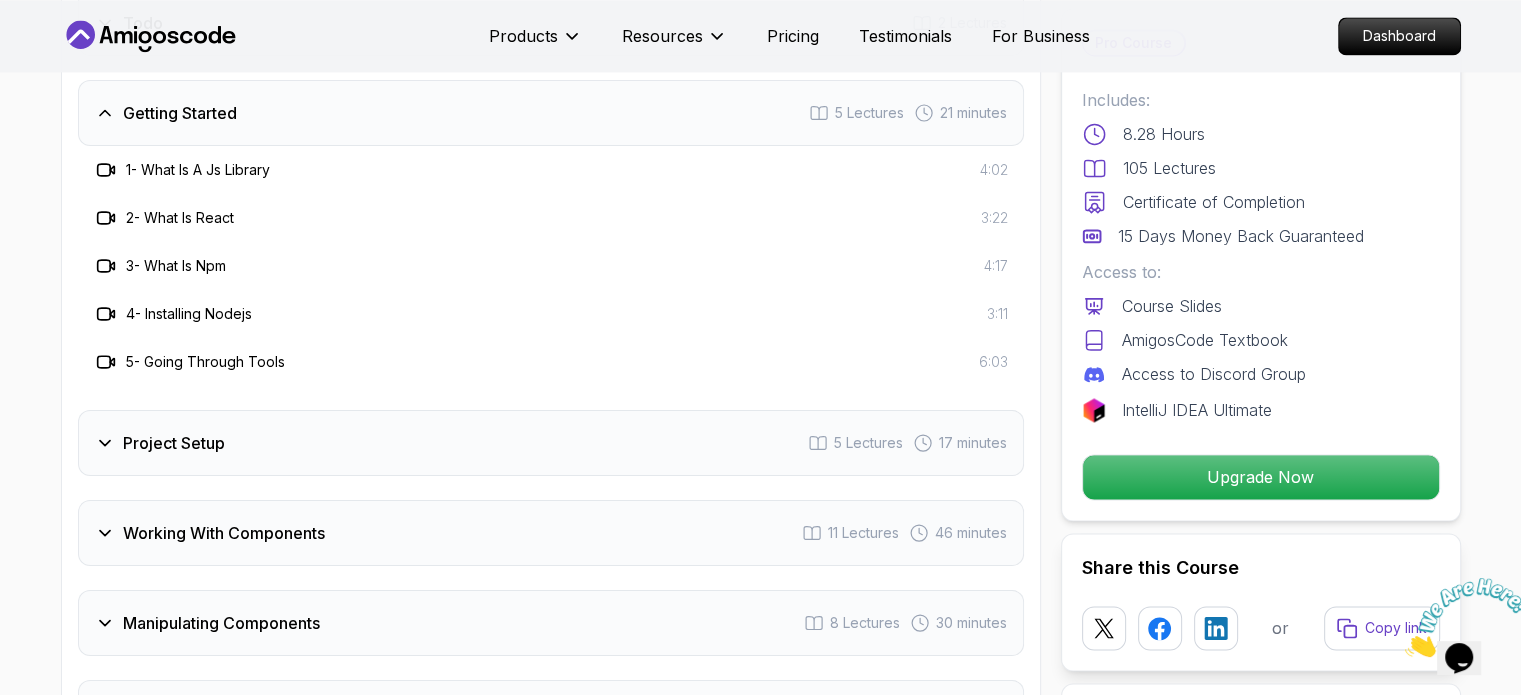 click on "Project Setup 5   Lectures     17 minutes" at bounding box center [551, 443] 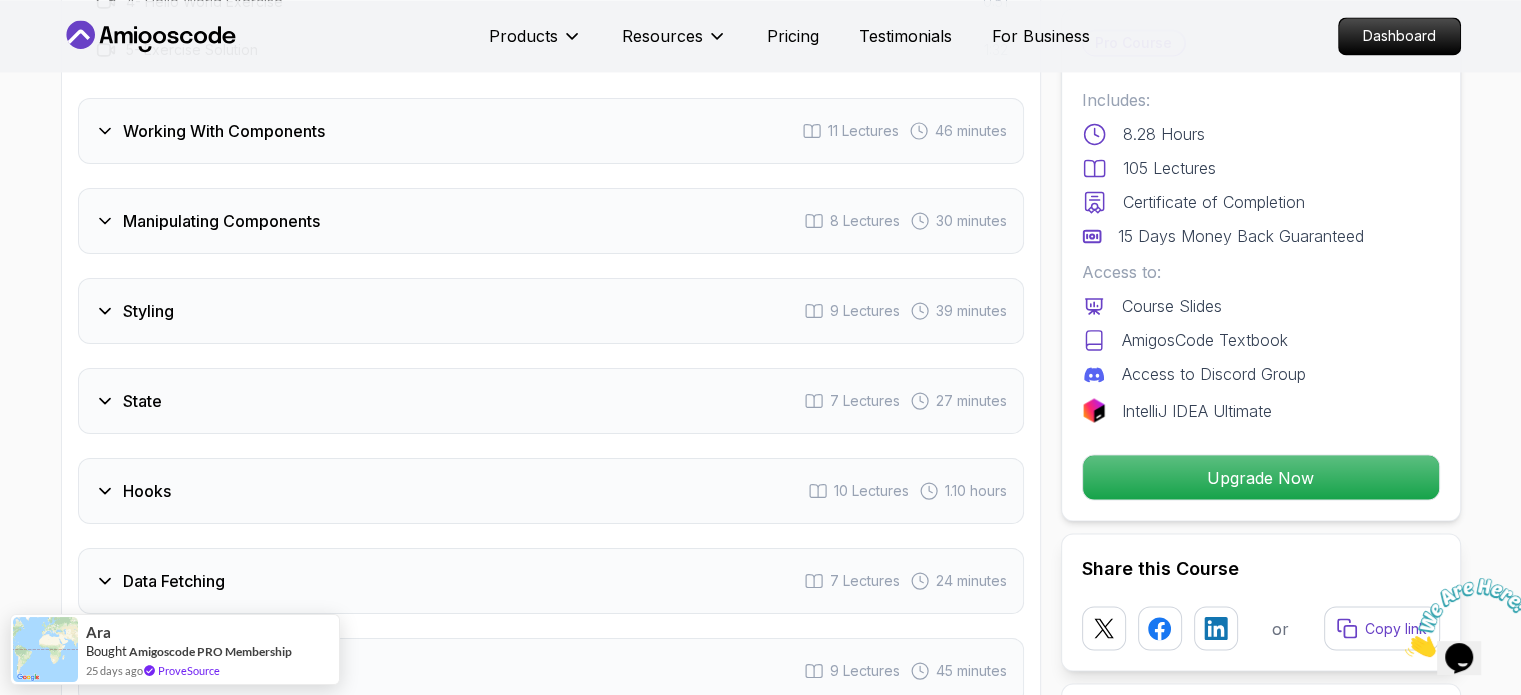 scroll, scrollTop: 3600, scrollLeft: 0, axis: vertical 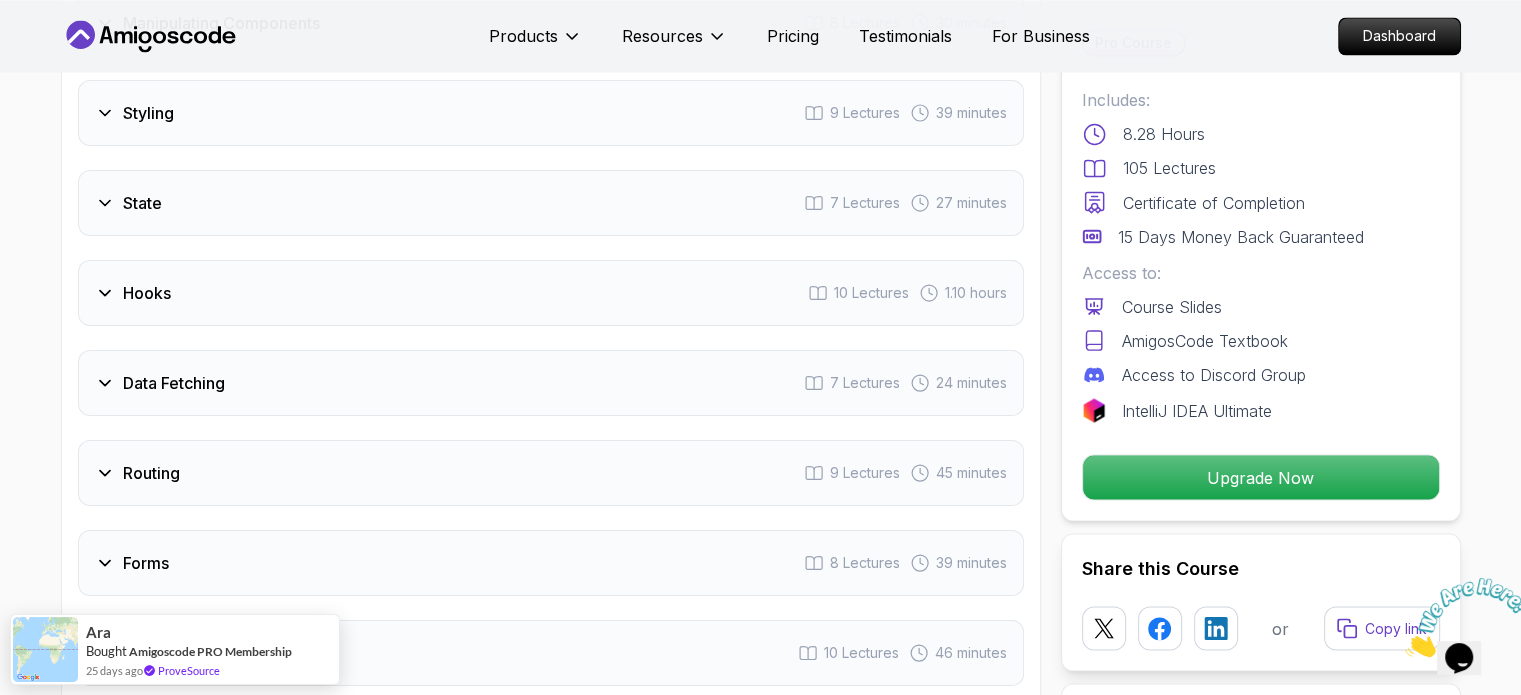 click on "Styling 9   Lectures     39 minutes" at bounding box center [551, 113] 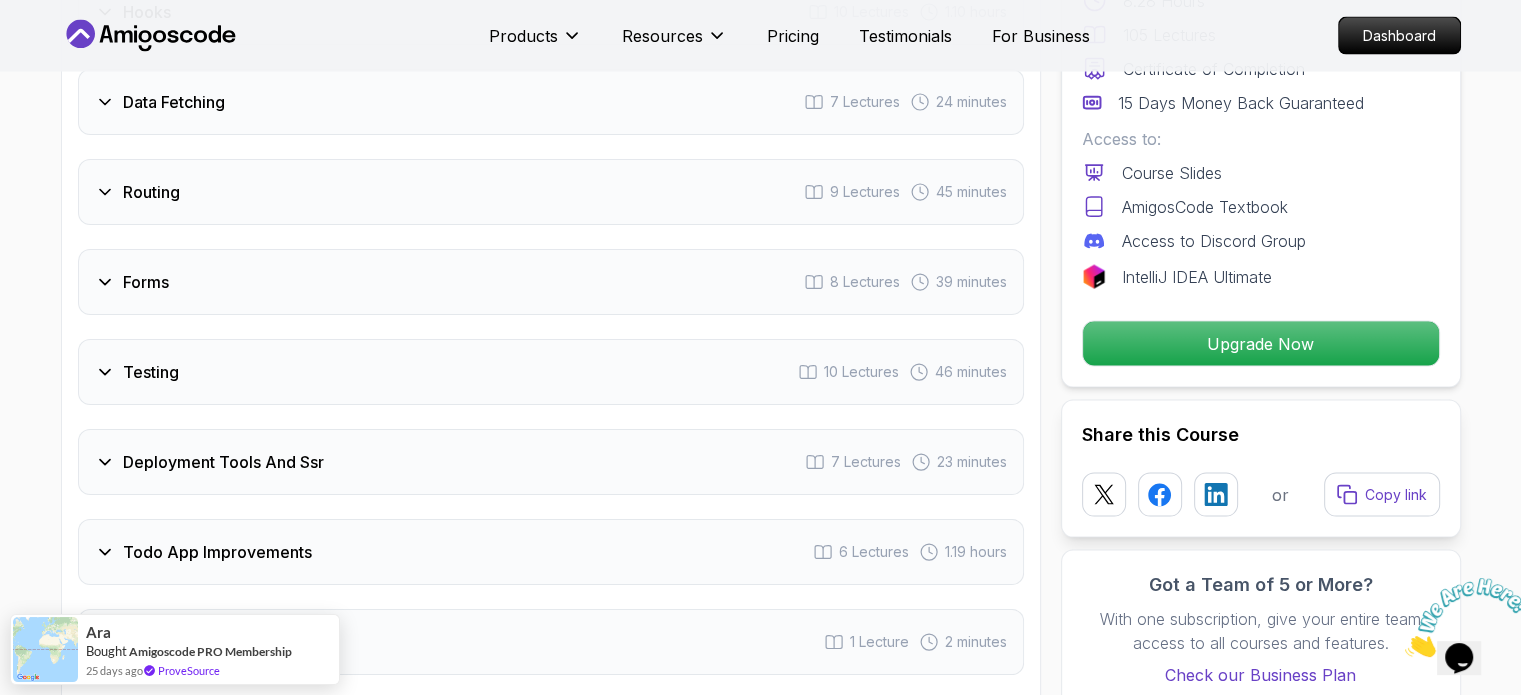 scroll, scrollTop: 3960, scrollLeft: 0, axis: vertical 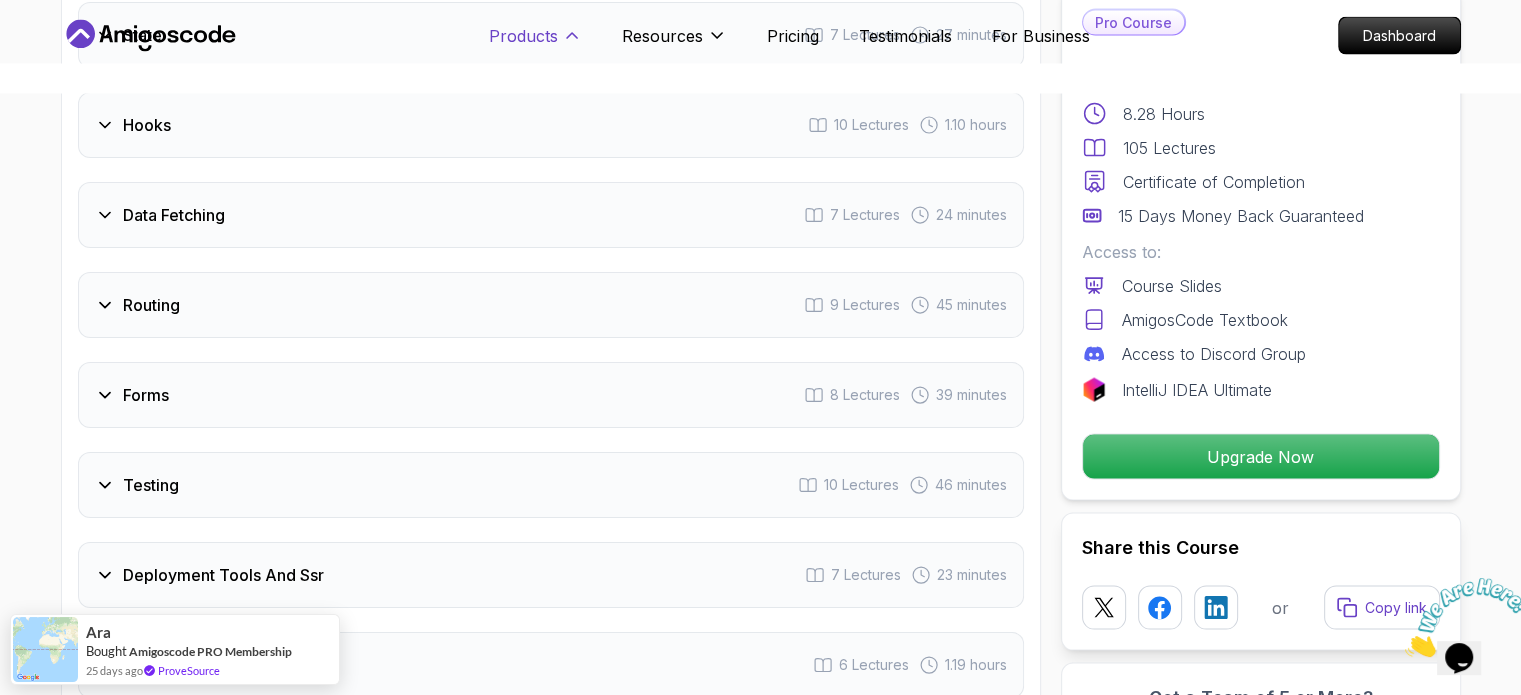 click on "Products" at bounding box center [523, 36] 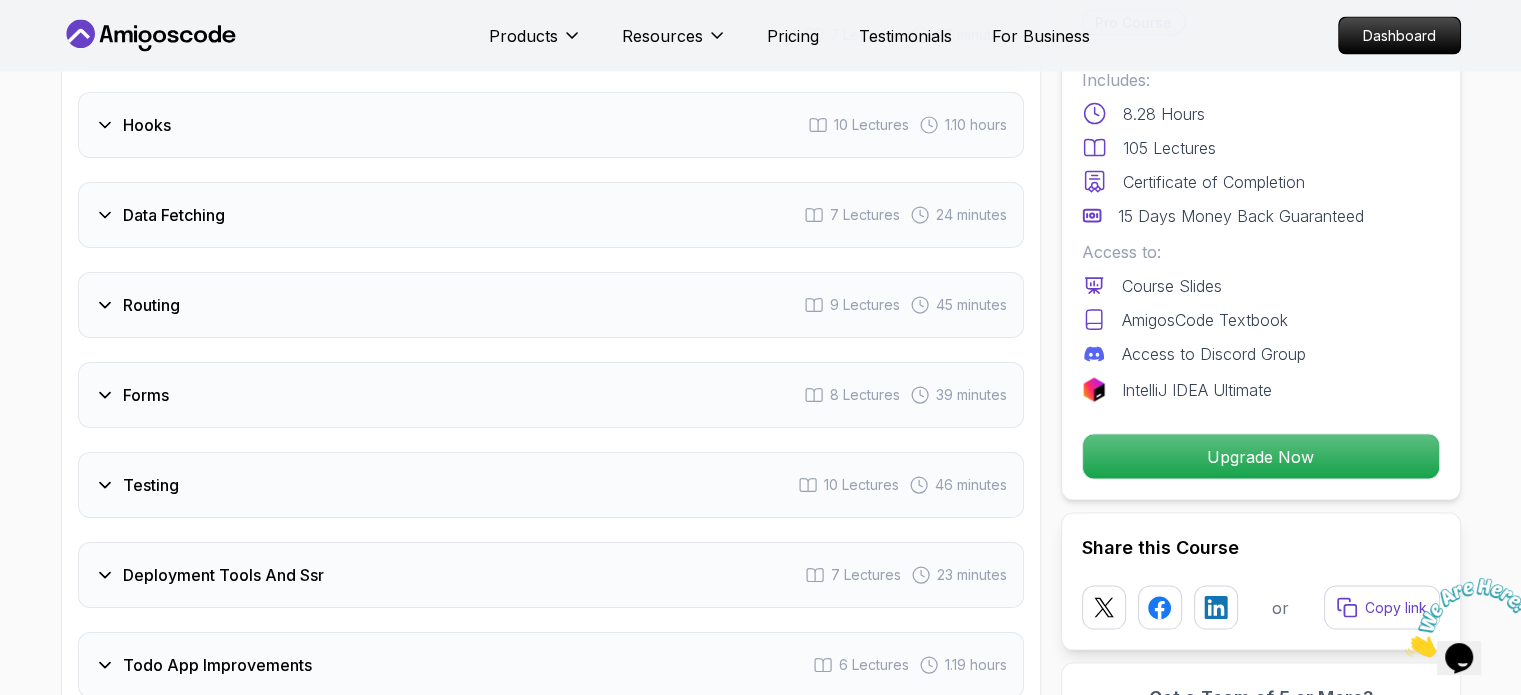 click 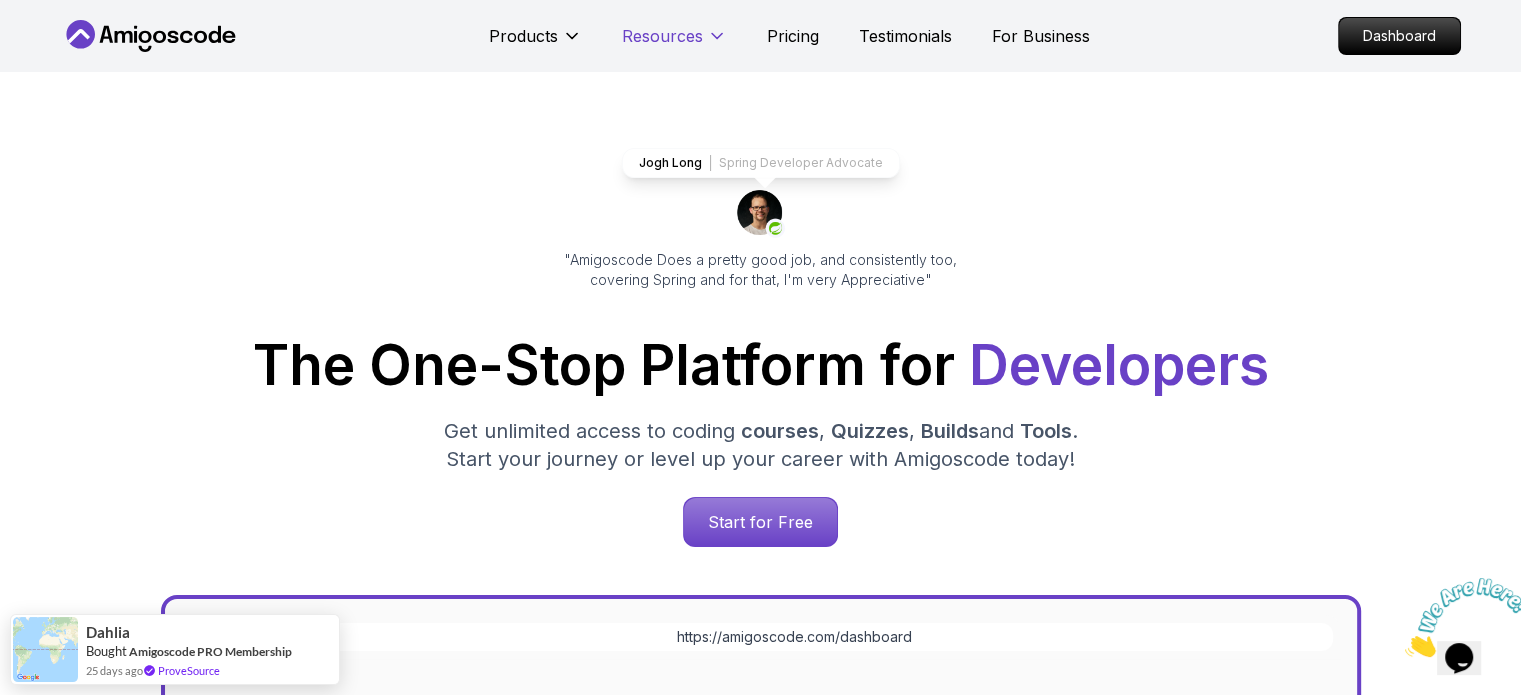 scroll, scrollTop: 0, scrollLeft: 0, axis: both 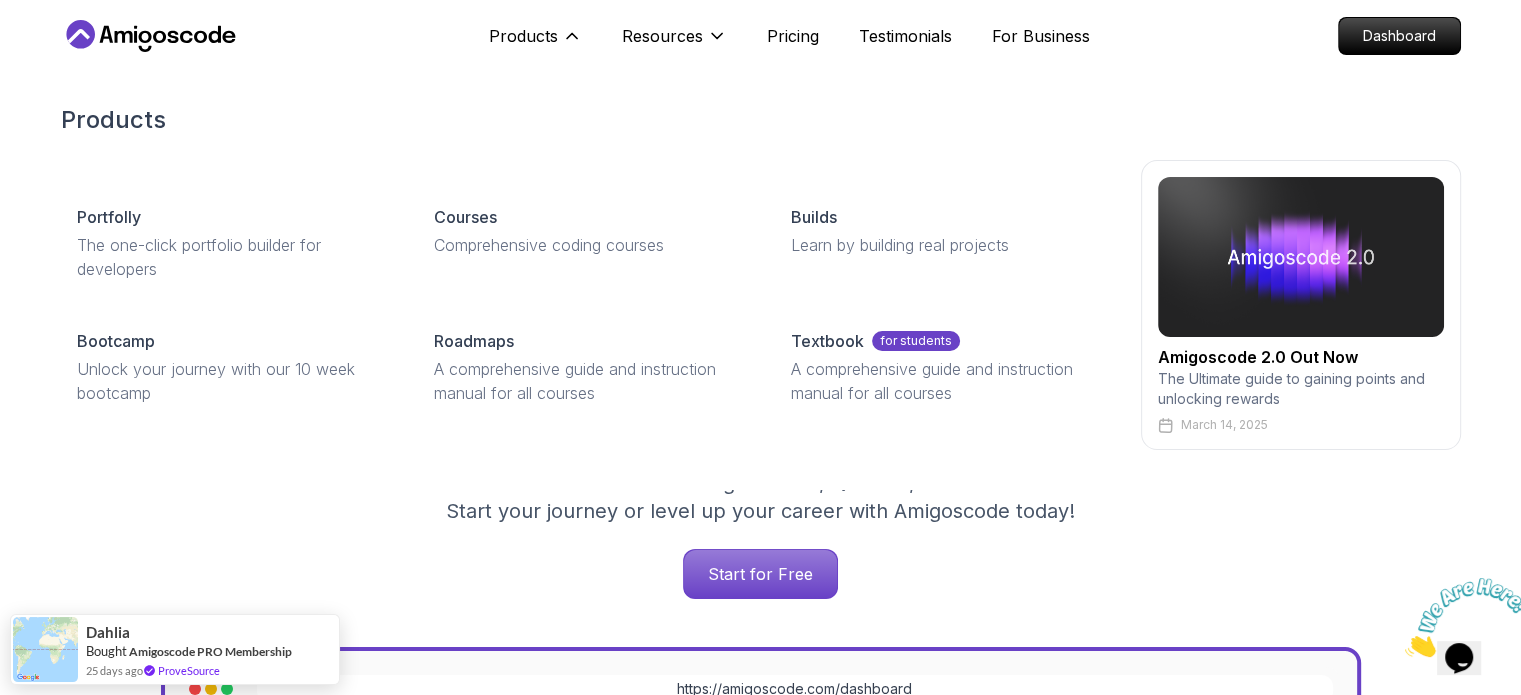 drag, startPoint x: 521, startPoint y: 247, endPoint x: 500, endPoint y: 304, distance: 60.74537 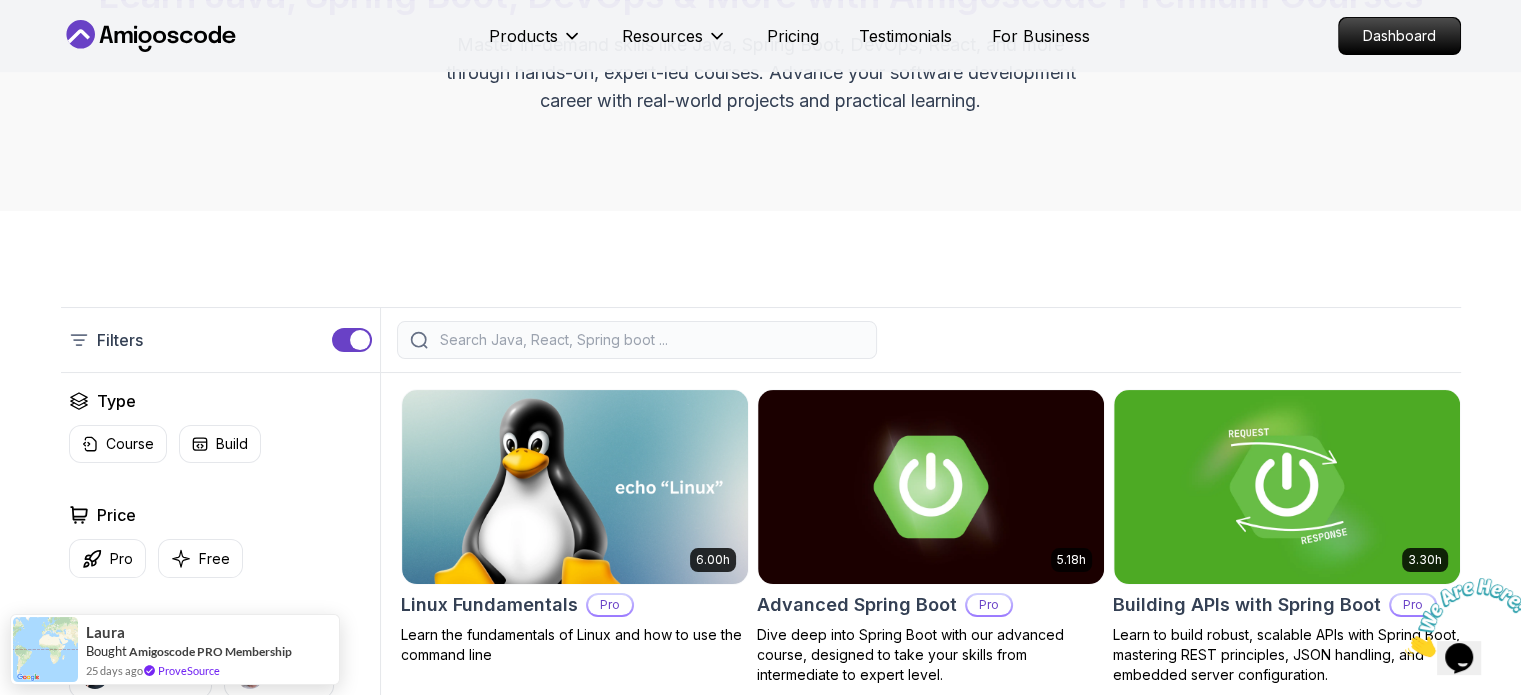 scroll, scrollTop: 0, scrollLeft: 0, axis: both 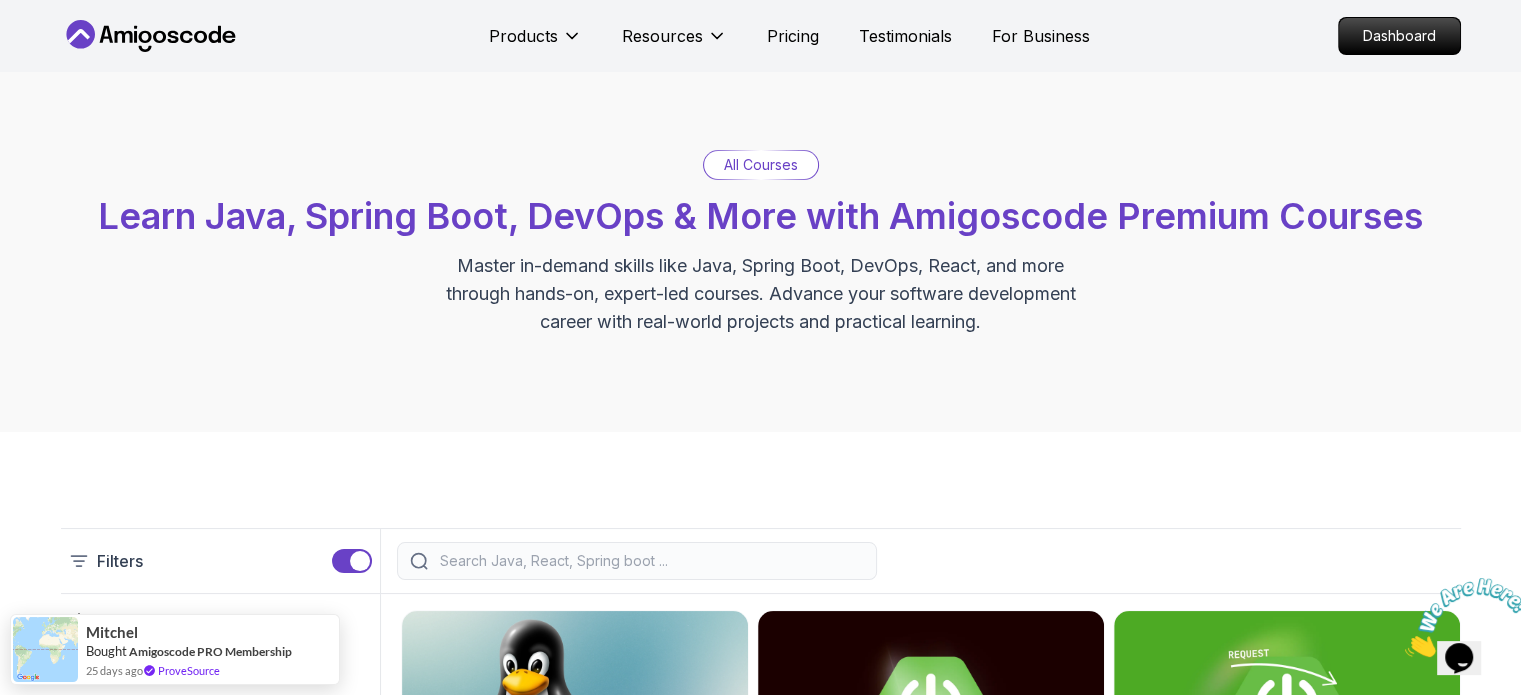 click at bounding box center (637, 561) 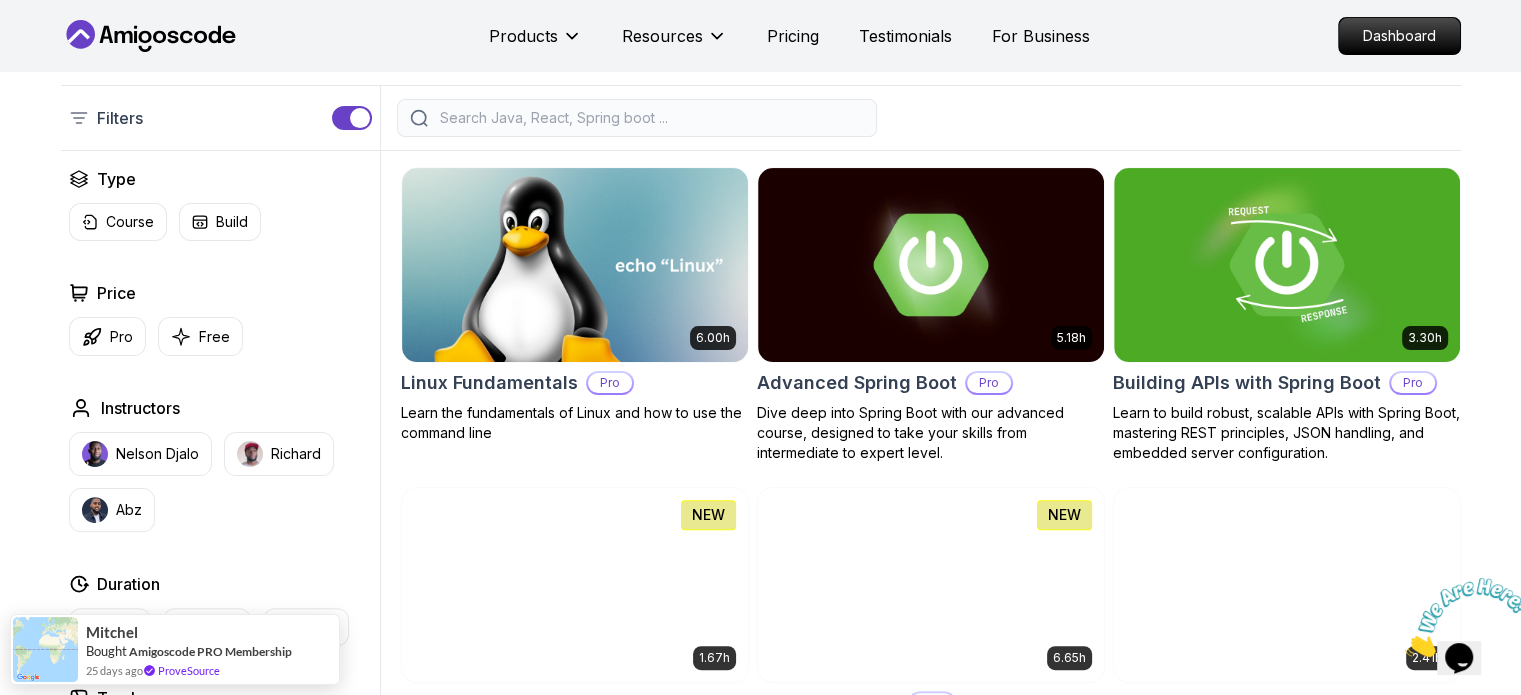 scroll, scrollTop: 418, scrollLeft: 0, axis: vertical 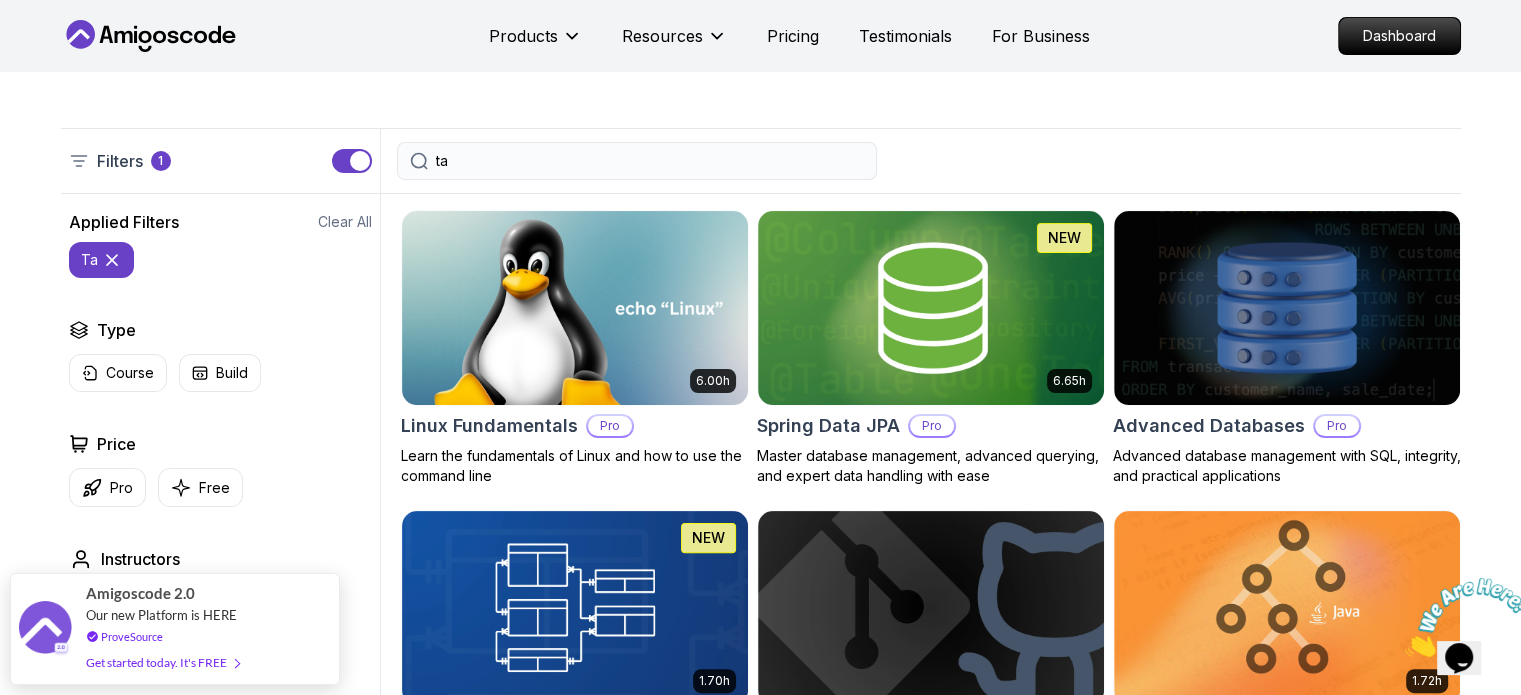 type on "t" 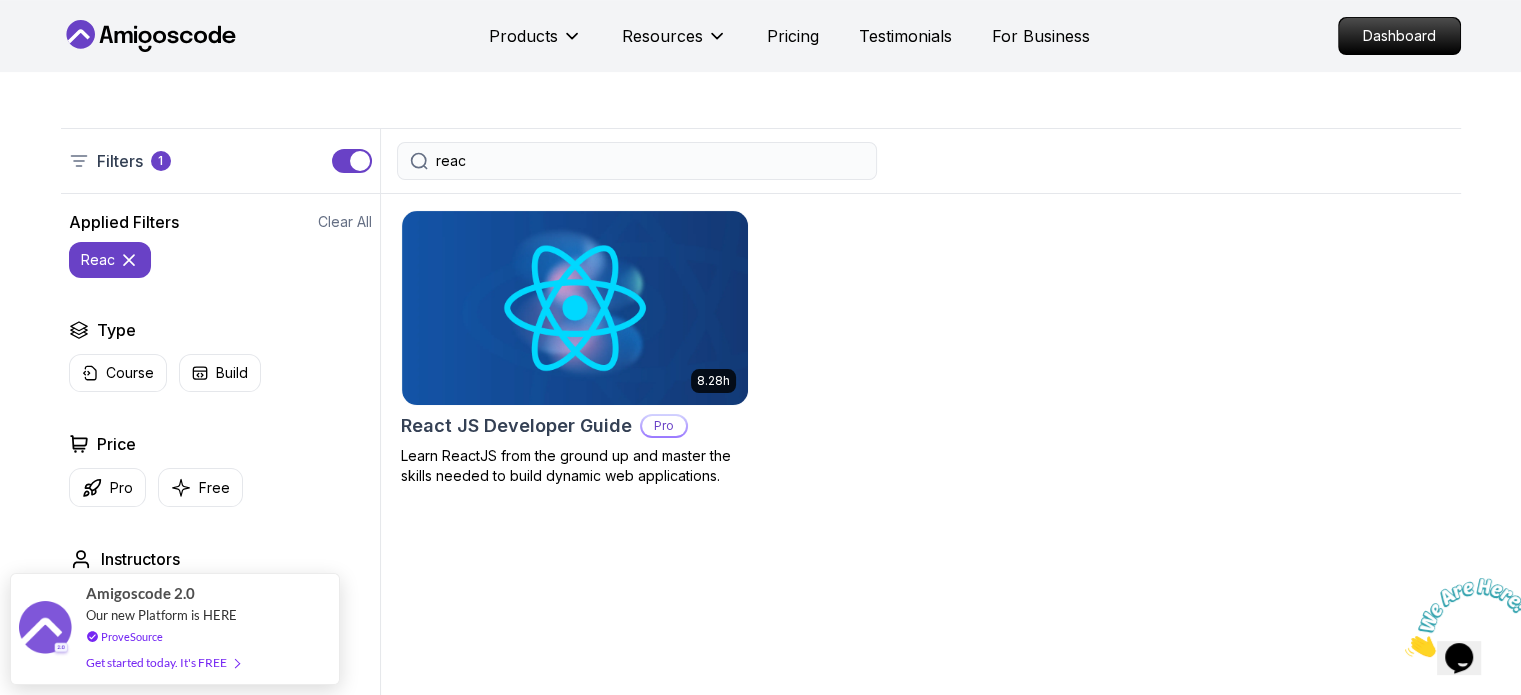 type on "react" 